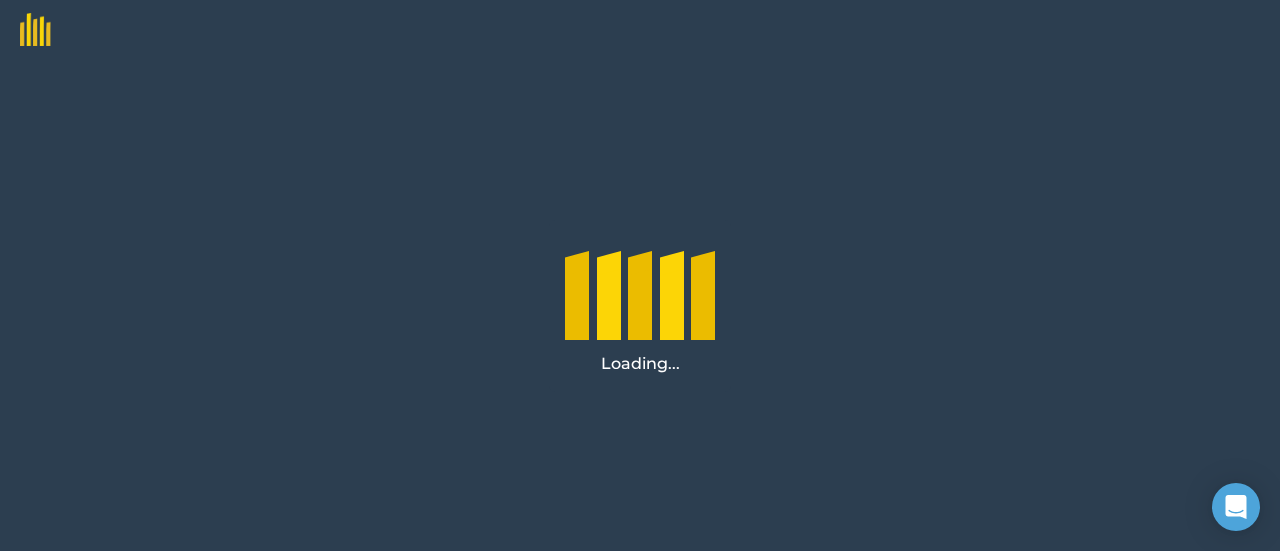 scroll, scrollTop: 0, scrollLeft: 0, axis: both 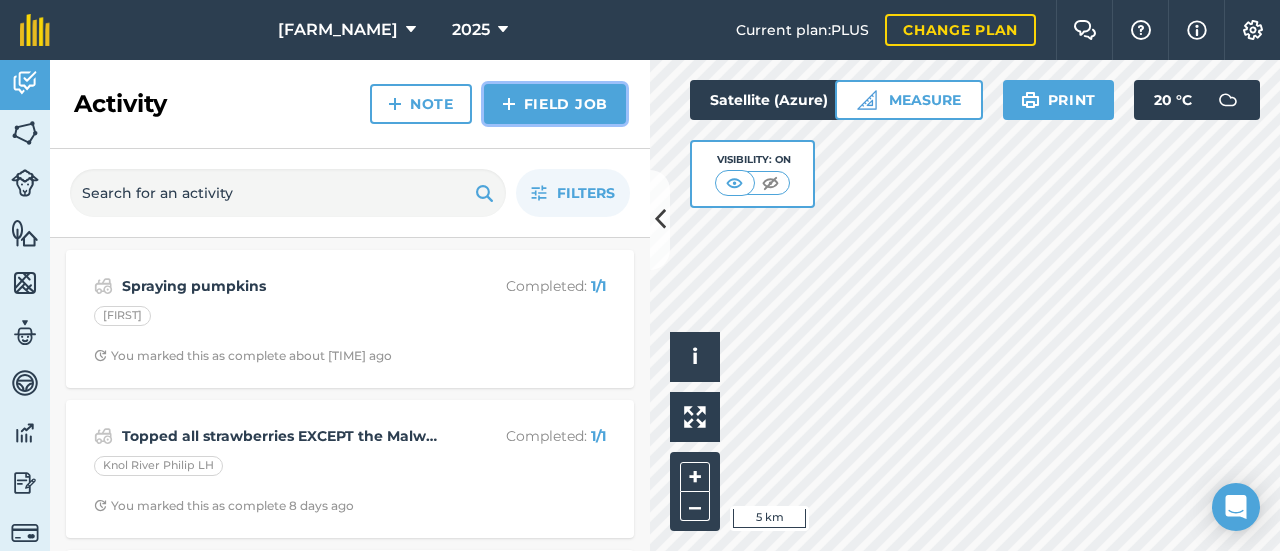 click on "Field Job" at bounding box center [555, 104] 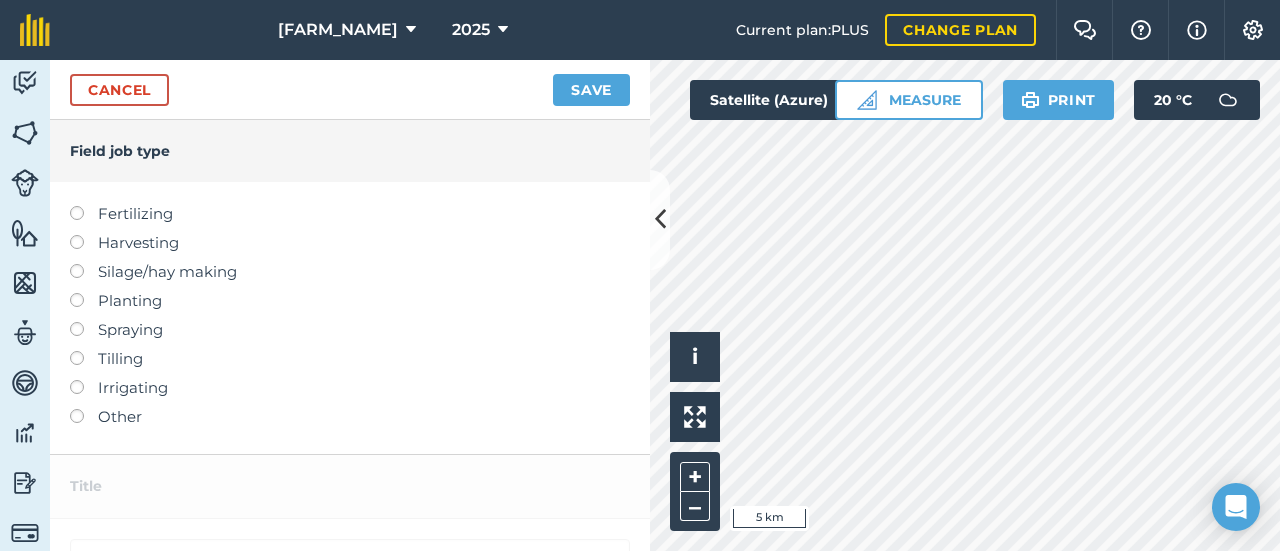click at bounding box center [84, 322] 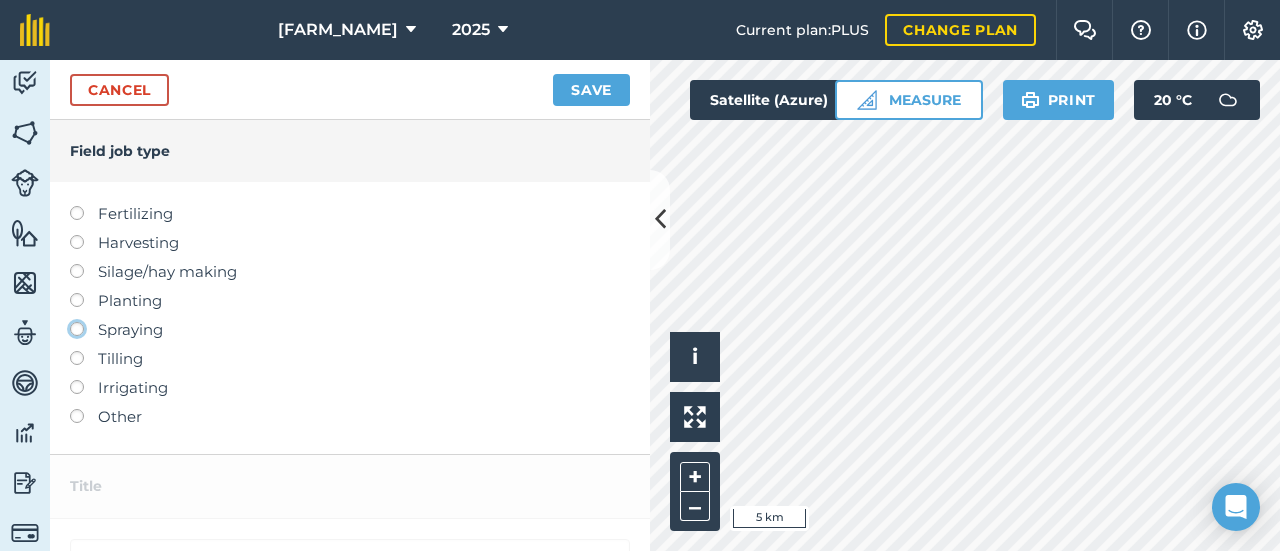 click on "Spraying" at bounding box center [-9943, 328] 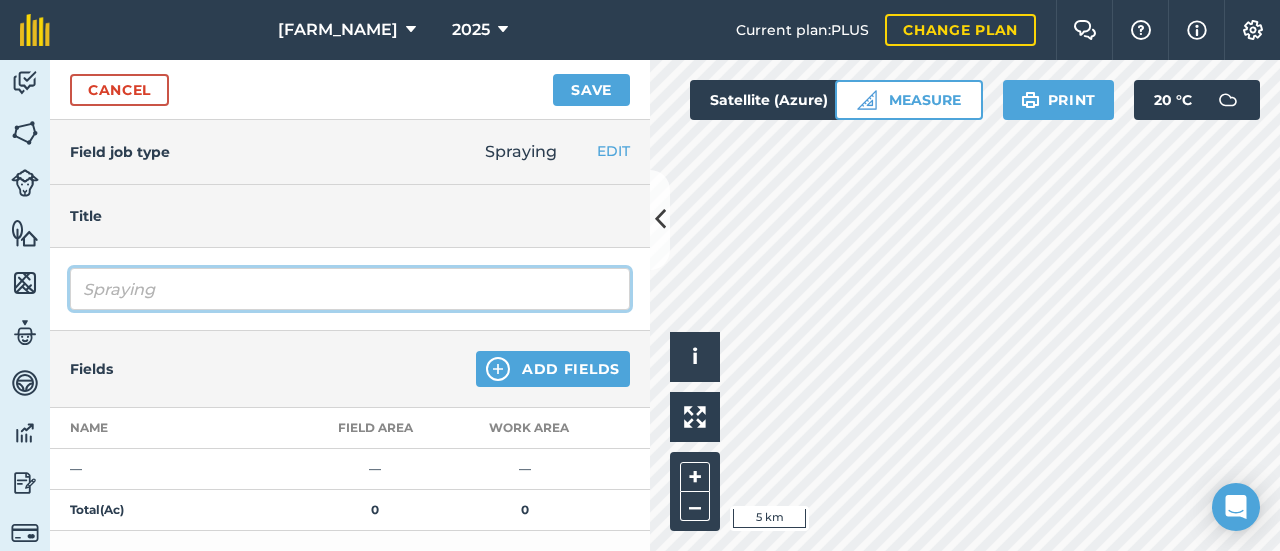 click on "Spraying" at bounding box center [350, 289] 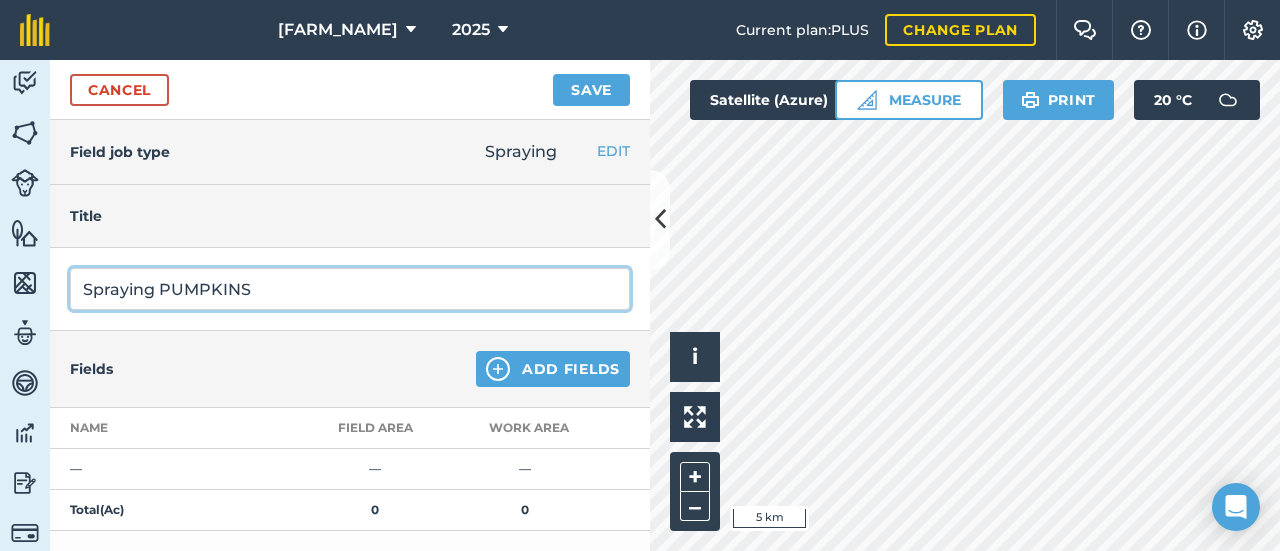 type on "Spraying PUMPKINS" 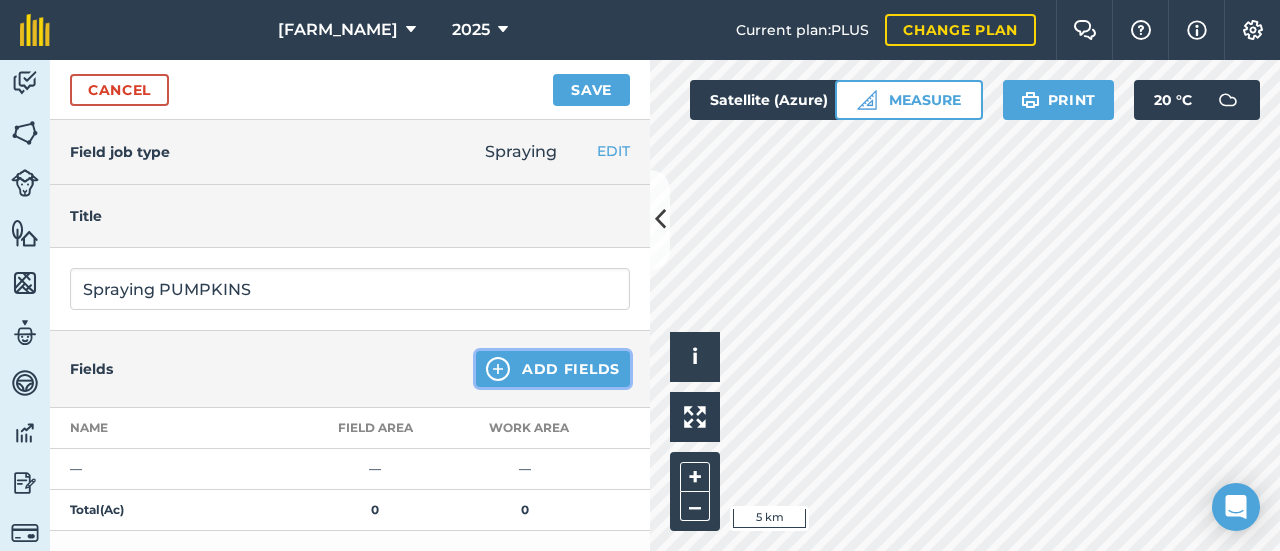 click on "Add Fields" at bounding box center [553, 369] 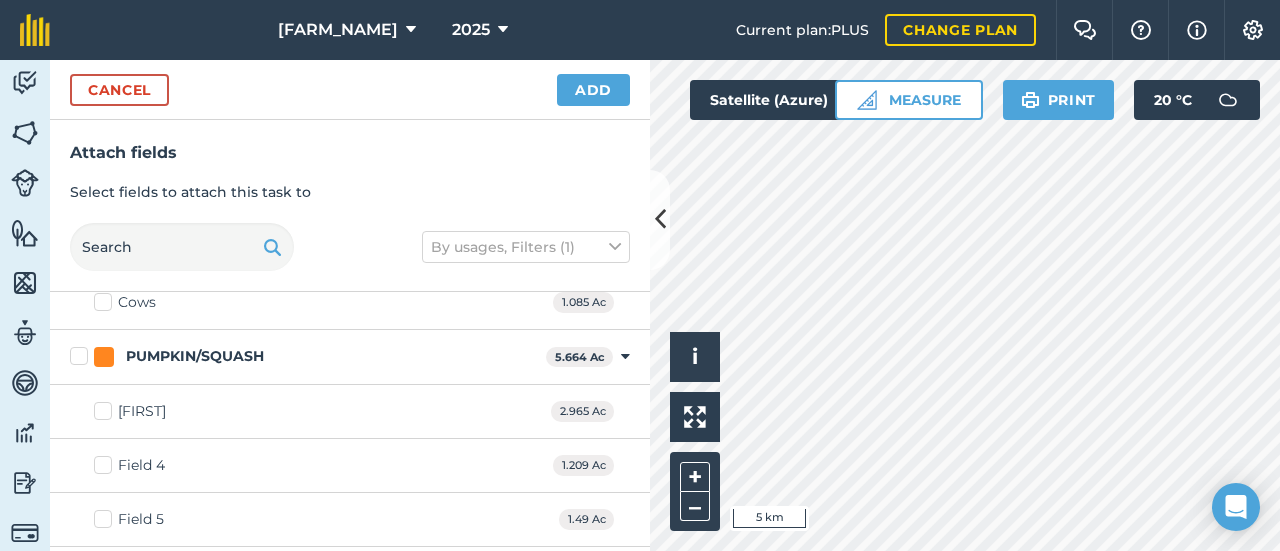scroll, scrollTop: 1800, scrollLeft: 0, axis: vertical 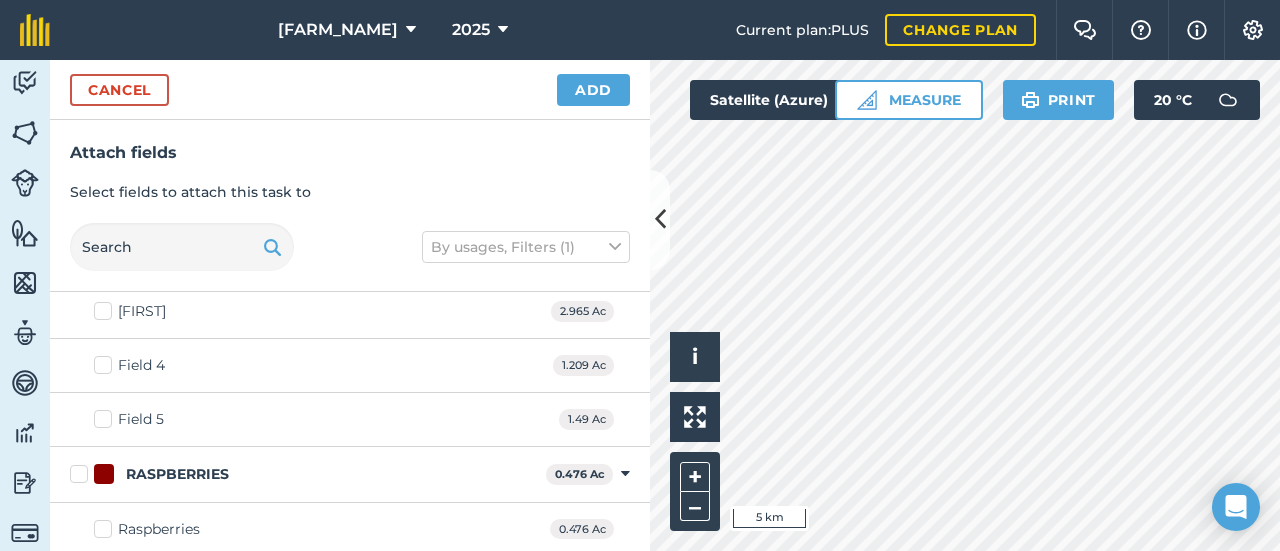 click on "Field 4" at bounding box center (129, 365) 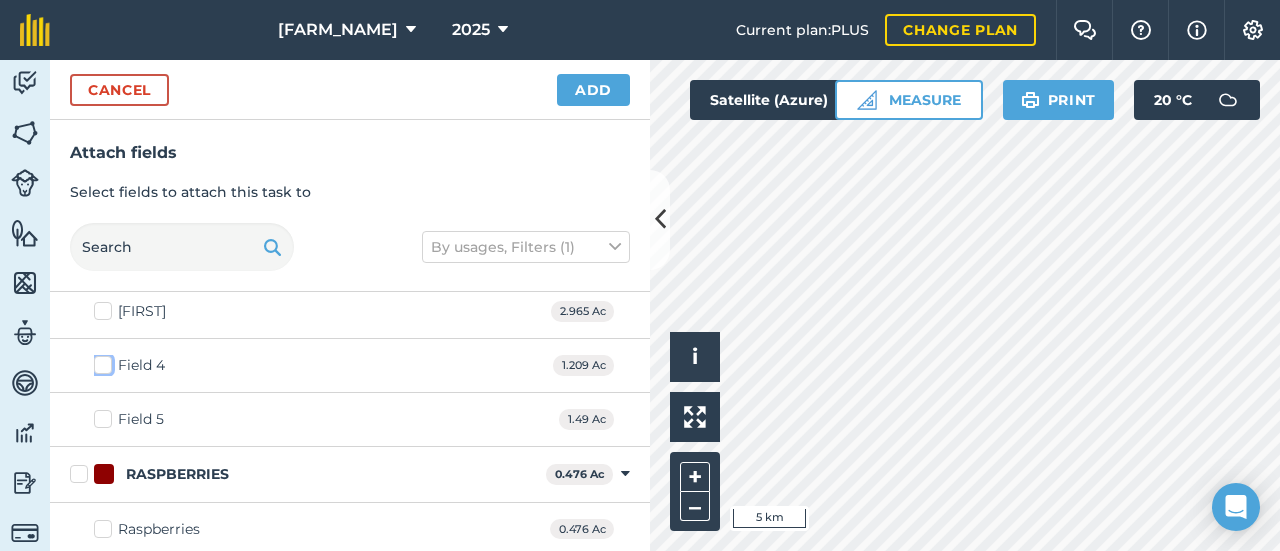 click on "Field 4" at bounding box center [100, 361] 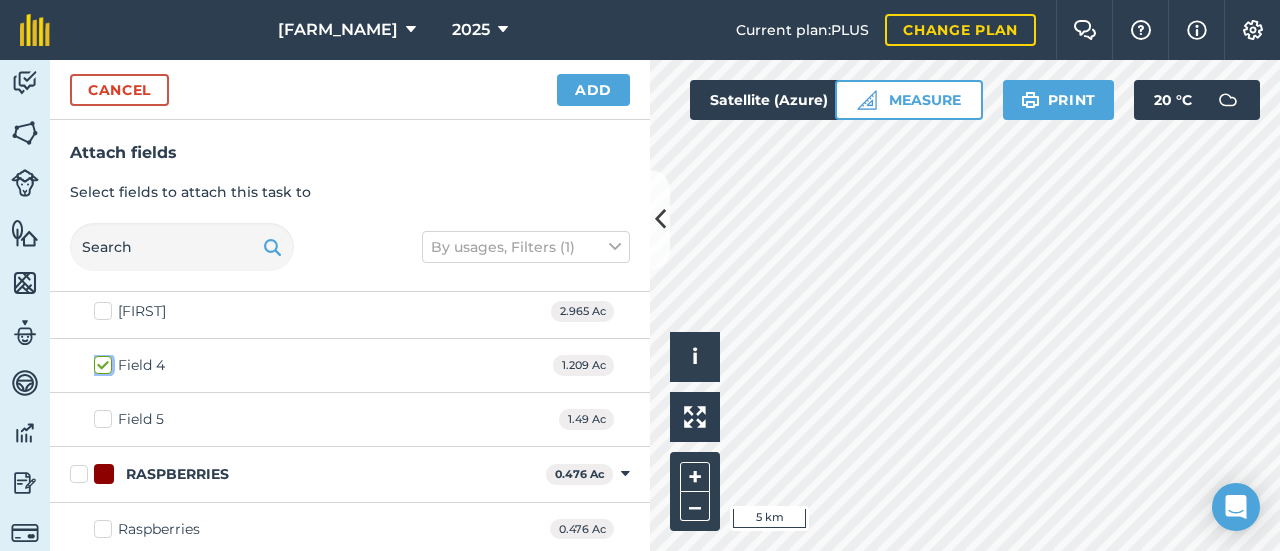 checkbox on "true" 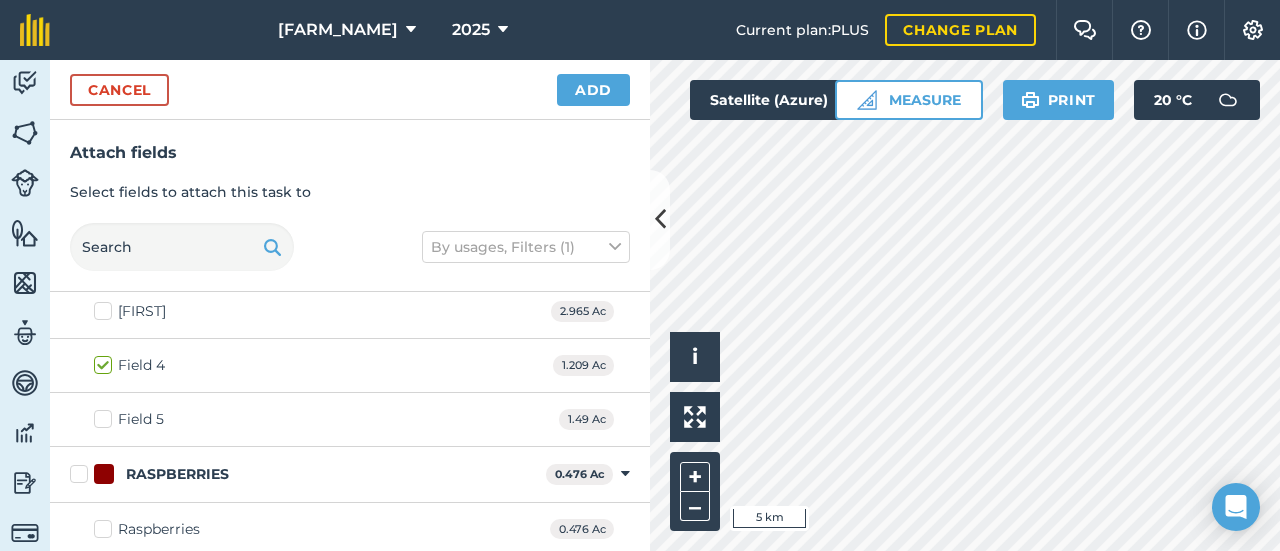 click on "Field 5" at bounding box center [129, 419] 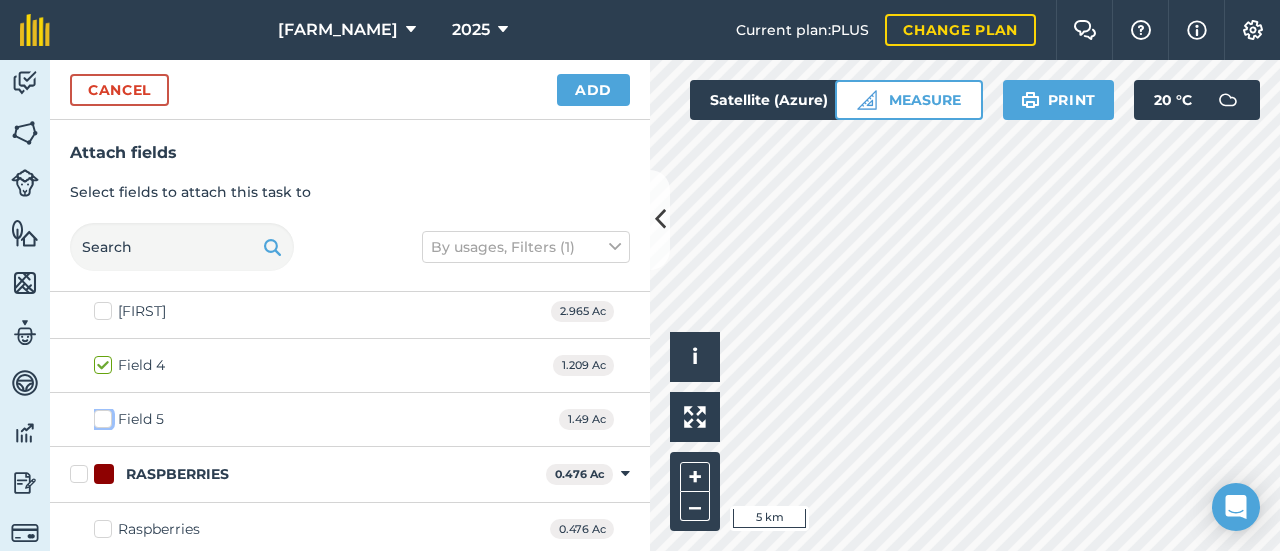 click on "Field 5" at bounding box center (100, 415) 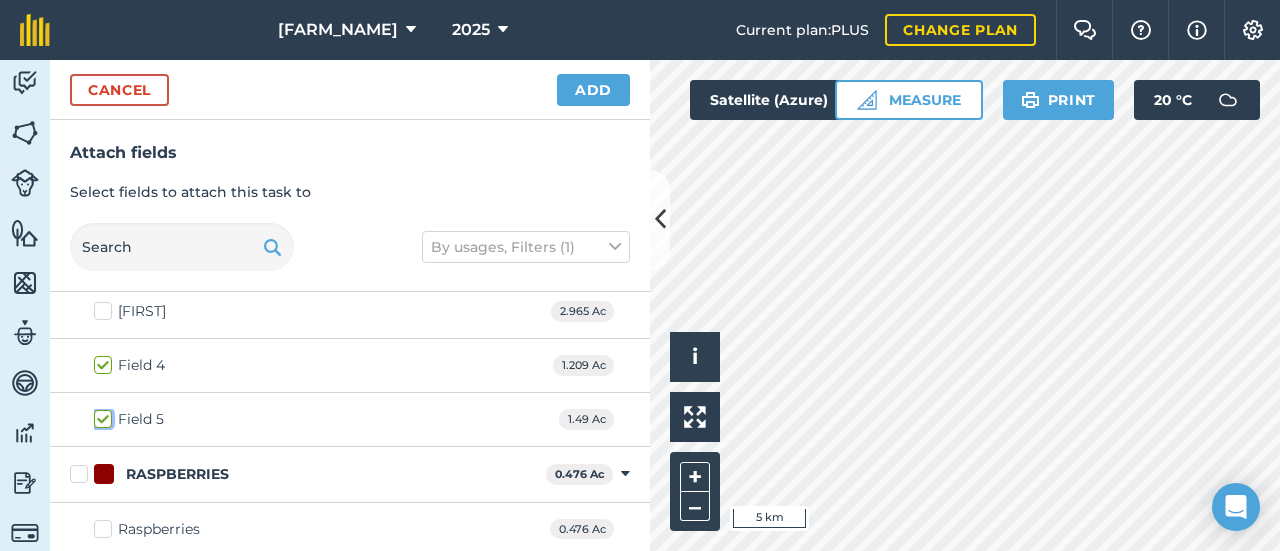 checkbox on "true" 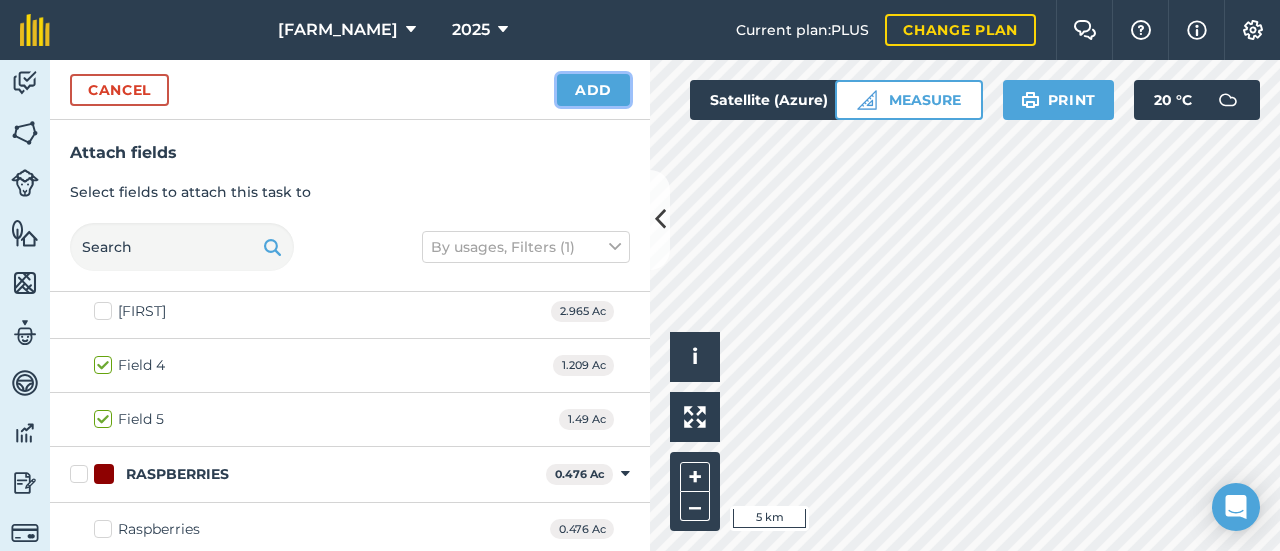 click on "Add" at bounding box center (593, 90) 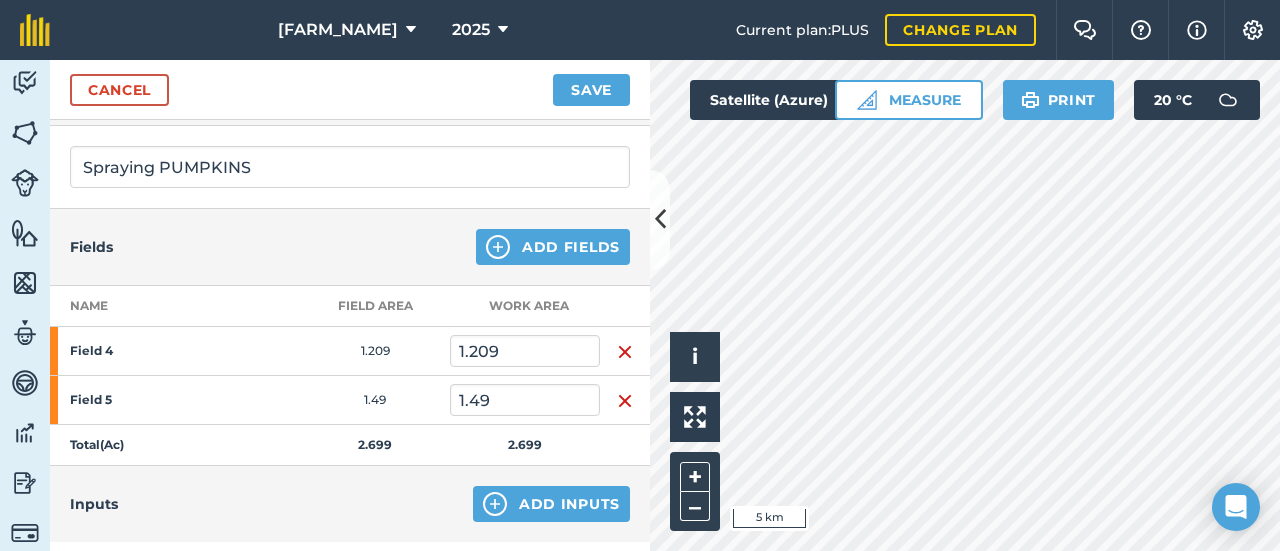 scroll, scrollTop: 200, scrollLeft: 0, axis: vertical 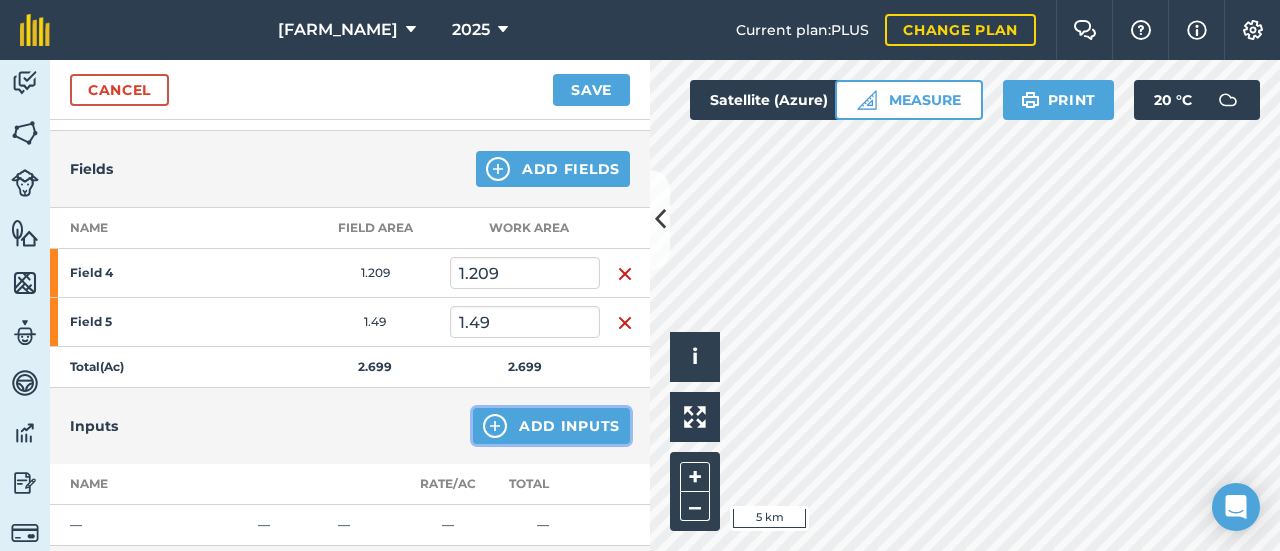 click on "Add Inputs" at bounding box center (551, 426) 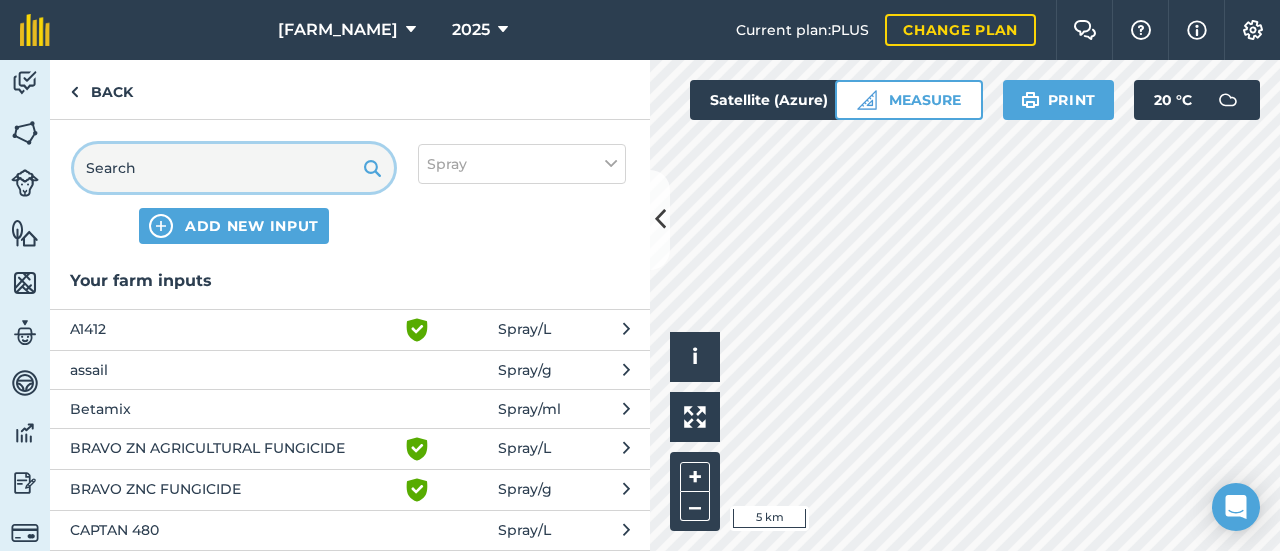 click at bounding box center (234, 168) 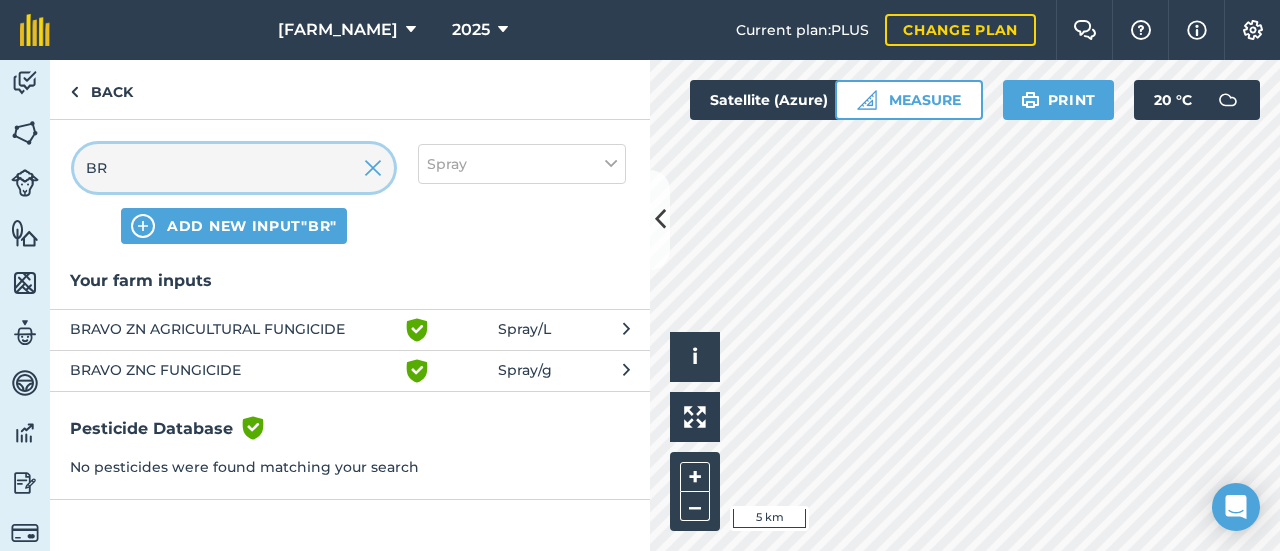 type on "BR" 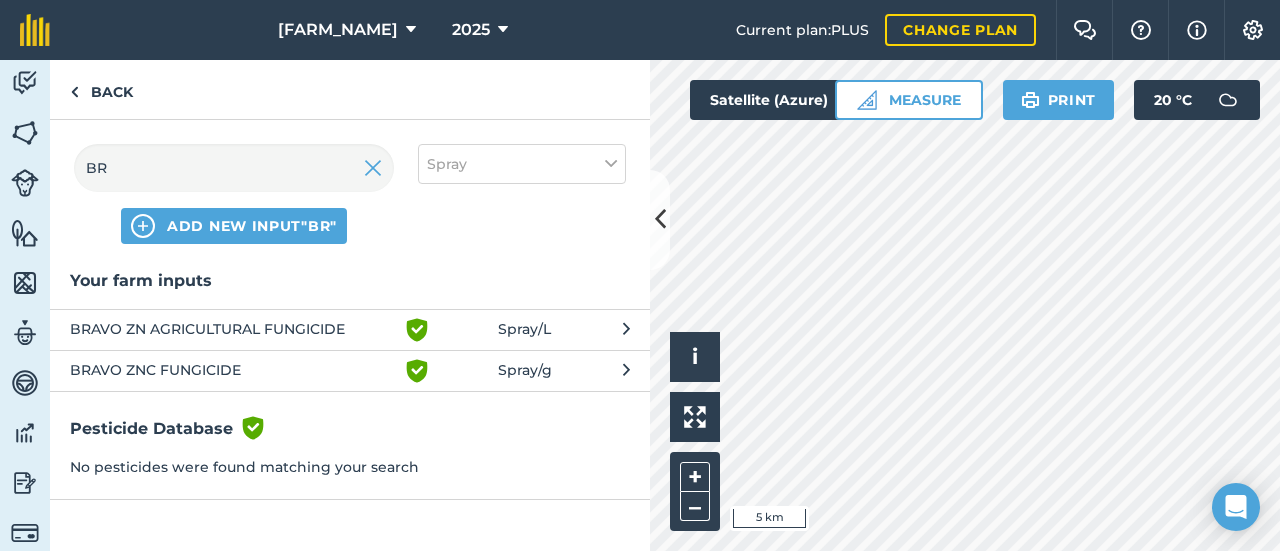click on "BRAVO ZNC FUNGICIDE" at bounding box center (233, 371) 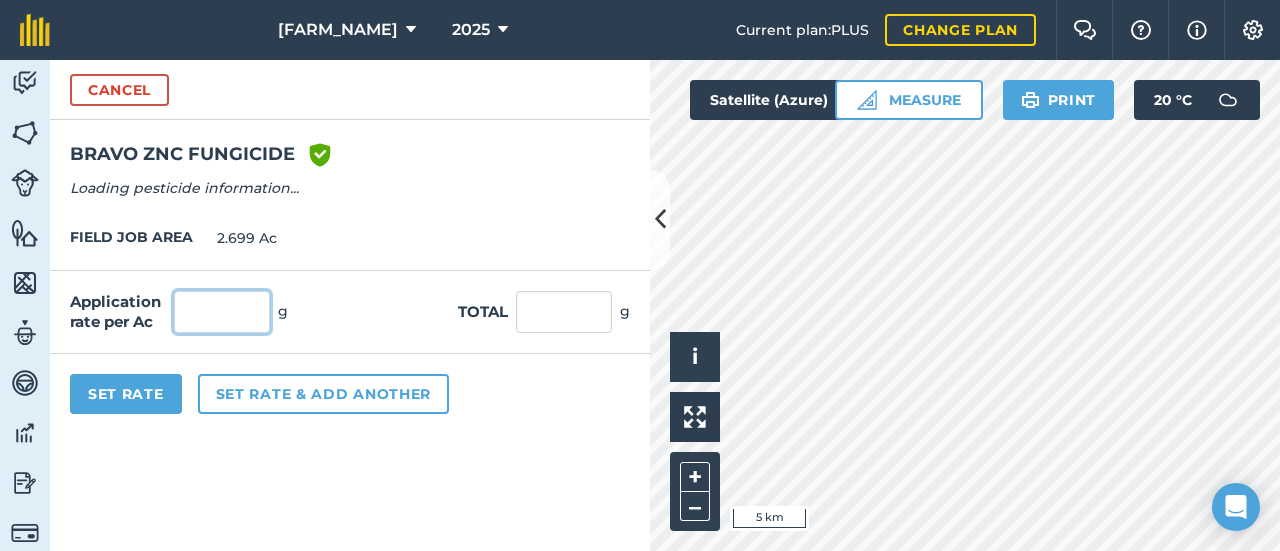 click at bounding box center (222, 312) 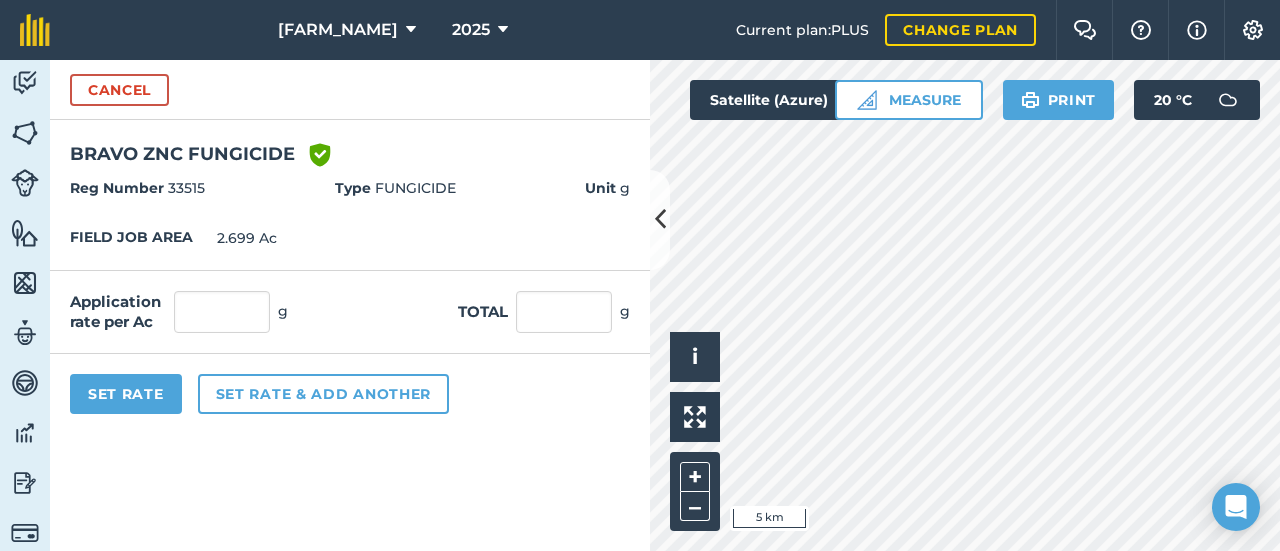 click on "Reg Number [NUMBER] Type FUNGICIDE Unit g" at bounding box center [350, 188] 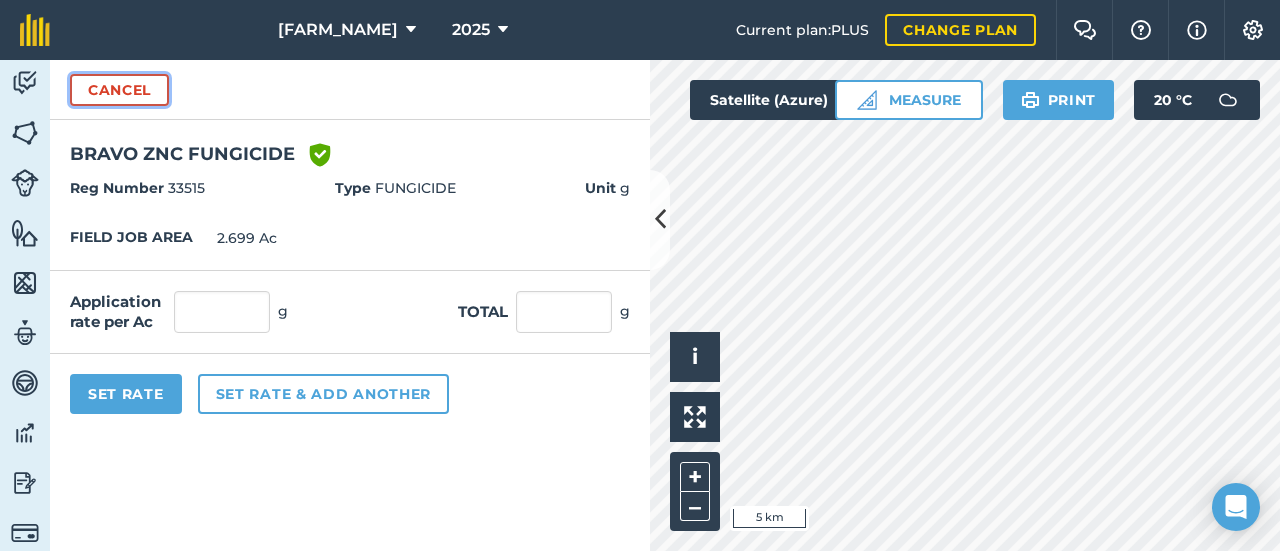 click on "Cancel" at bounding box center (119, 90) 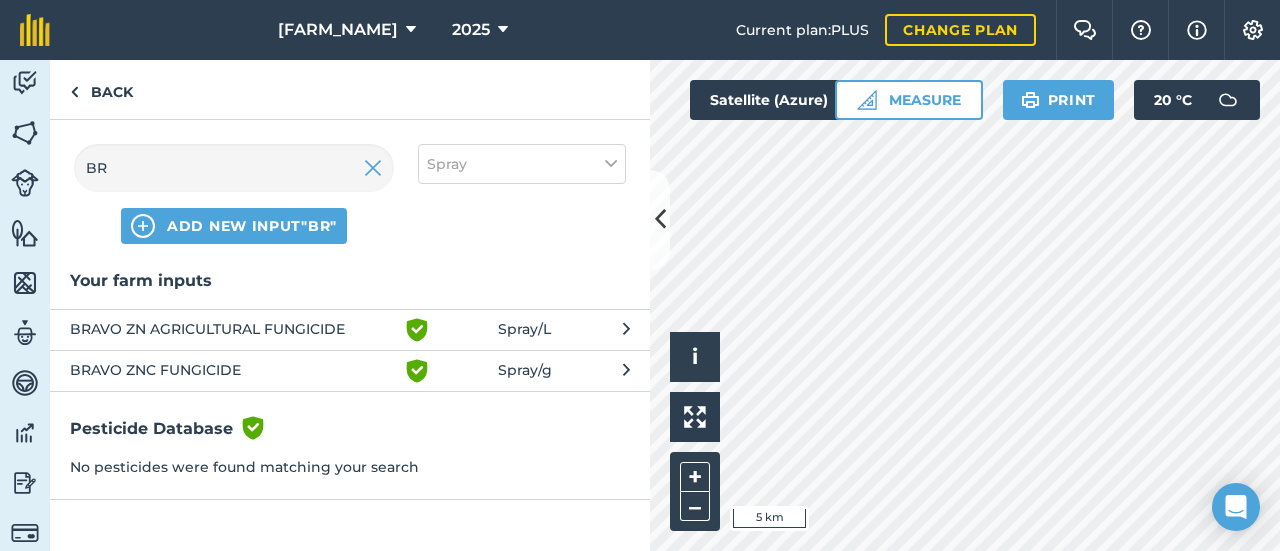 click on "BRAVO ZN AGRICULTURAL FUNGICIDE" at bounding box center [233, 330] 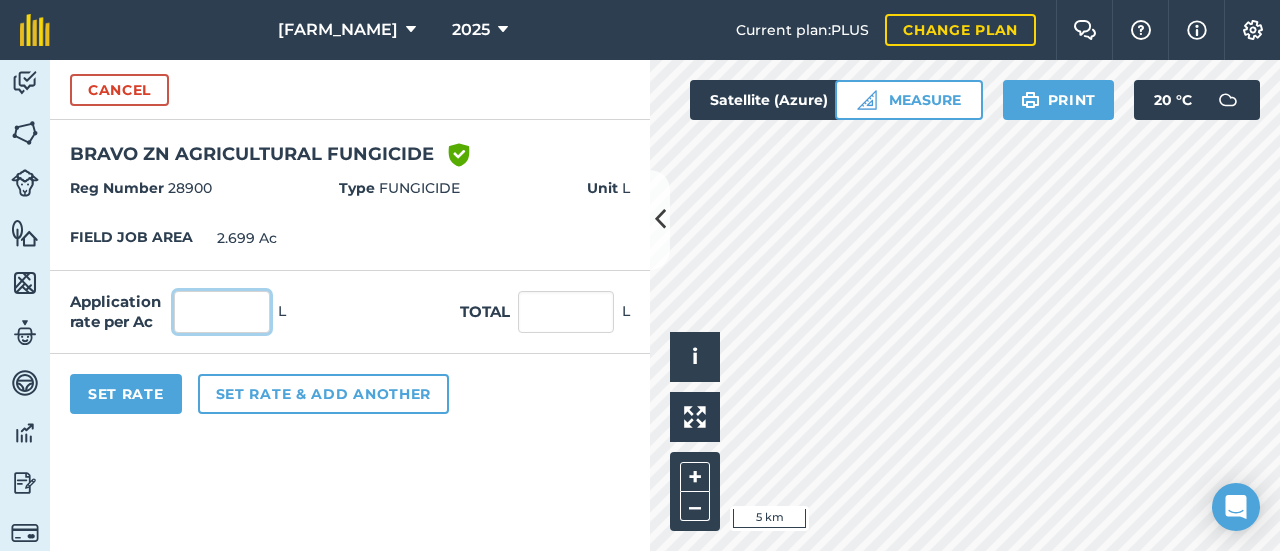 click at bounding box center (222, 312) 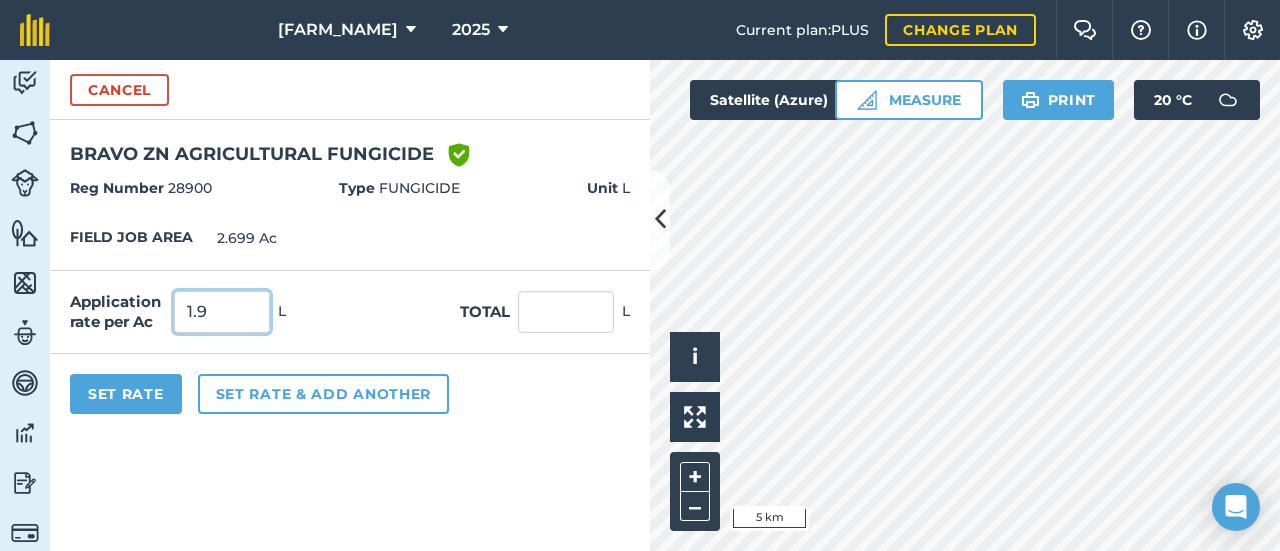 type on "1.9" 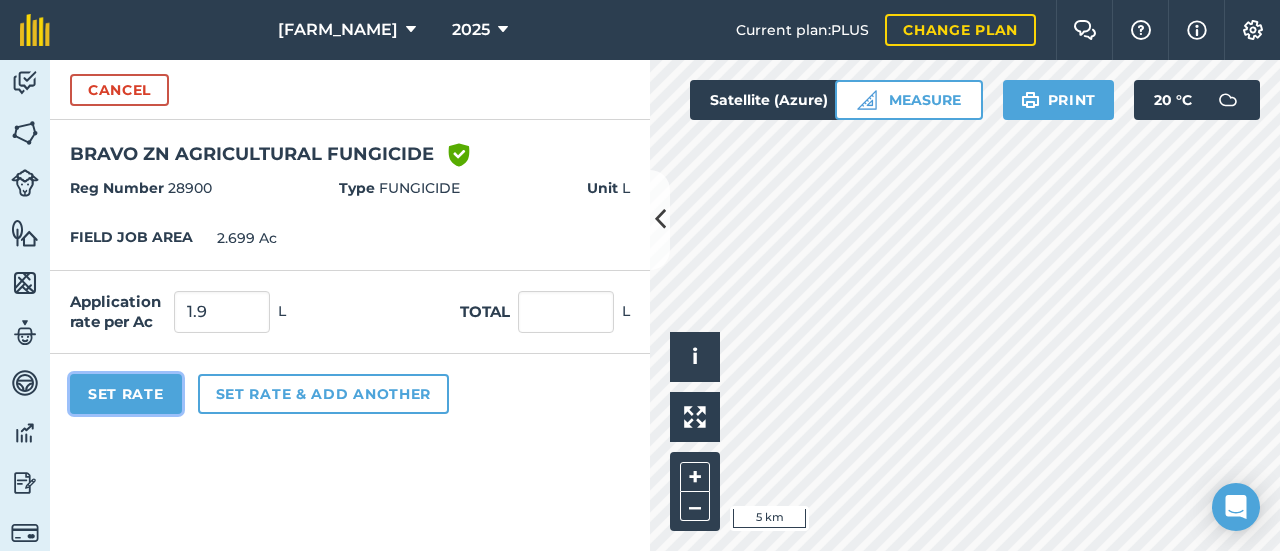 type on "5.128" 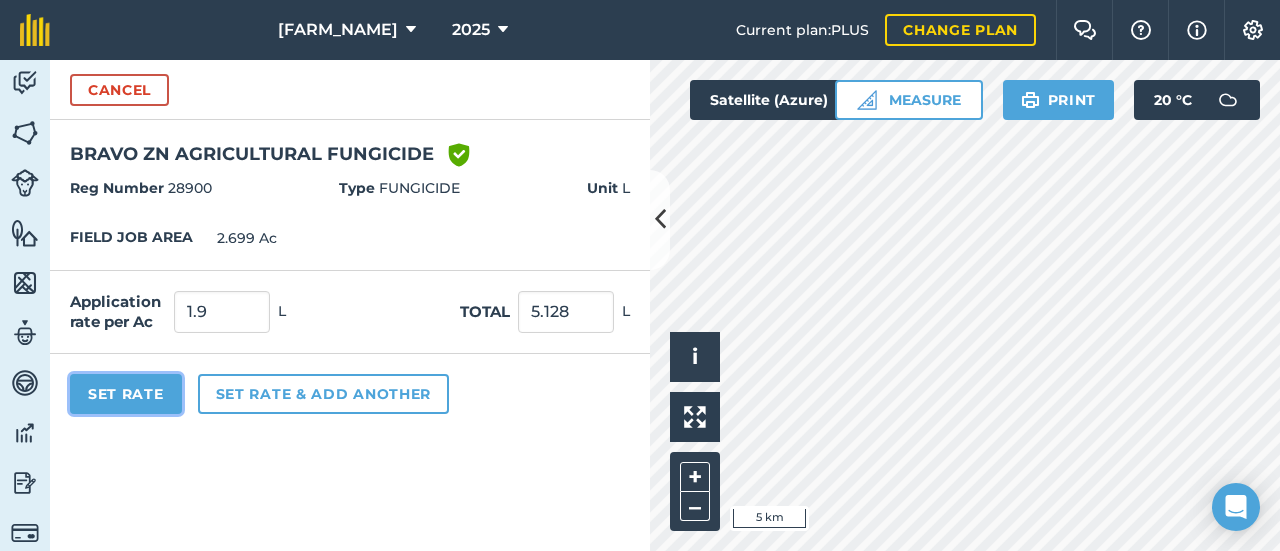 click on "Set Rate" at bounding box center [126, 394] 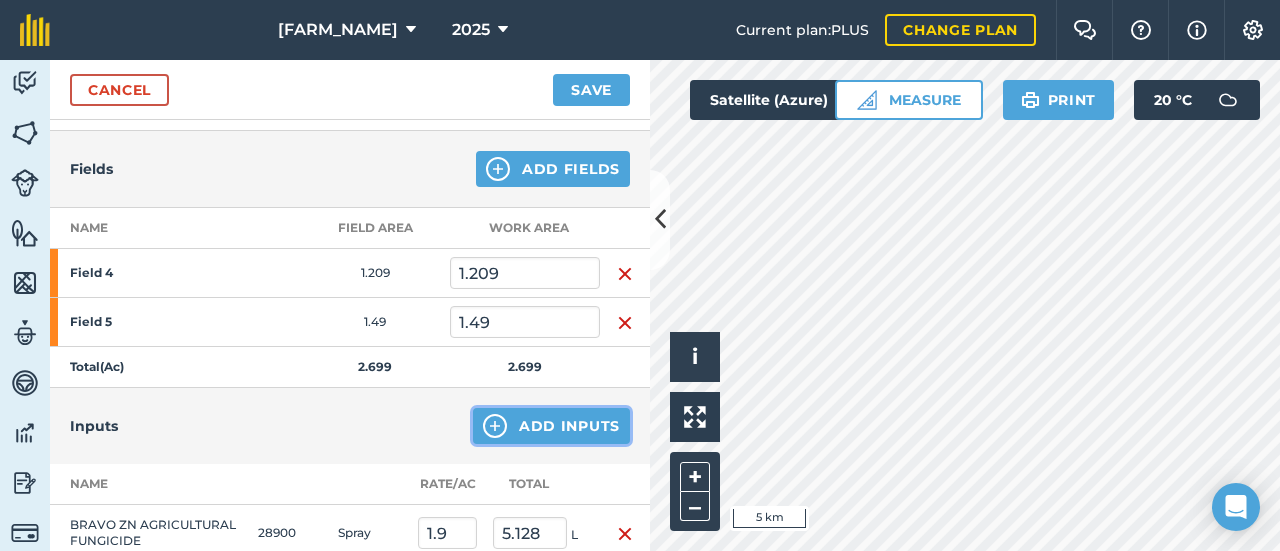 click on "Add Inputs" at bounding box center (551, 426) 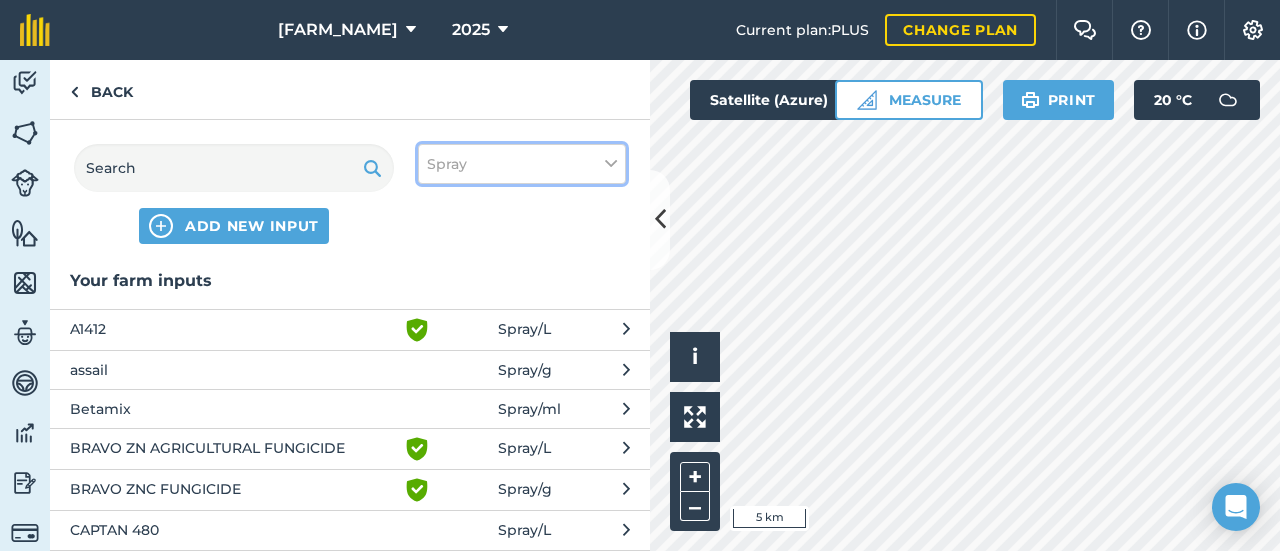 click on "Spray" at bounding box center (447, 164) 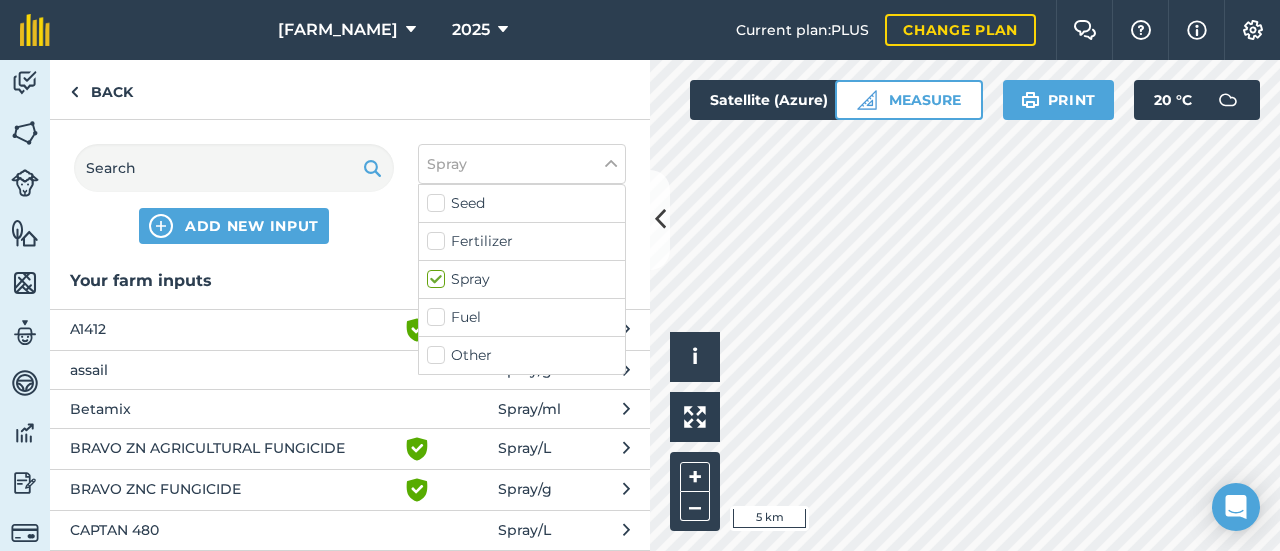 click on "Fertilizer" at bounding box center [522, 241] 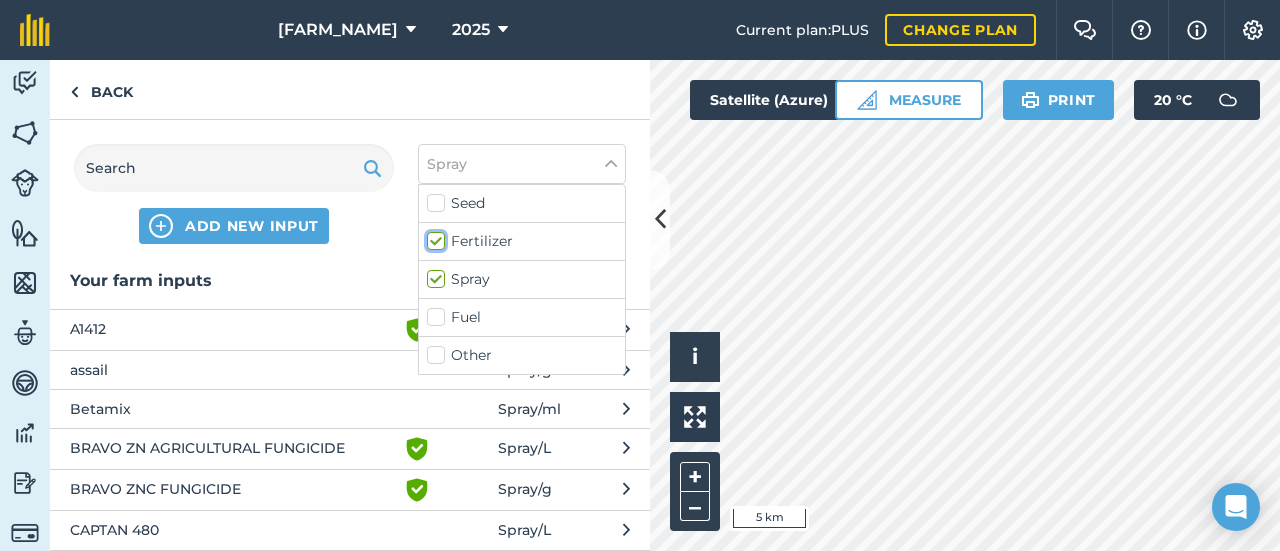 checkbox on "true" 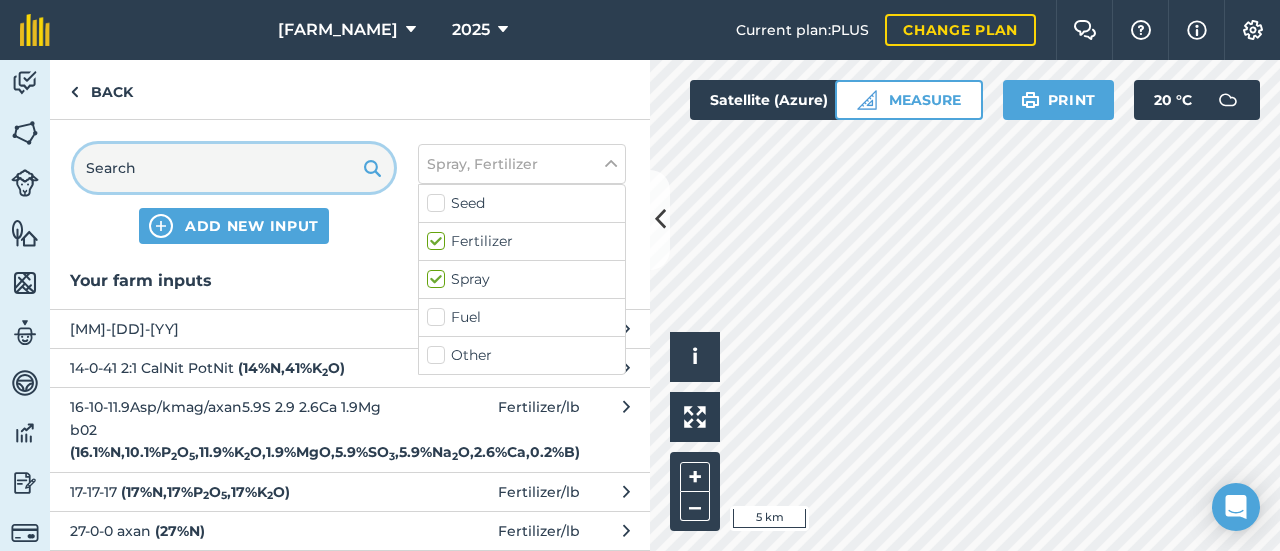 click at bounding box center (234, 168) 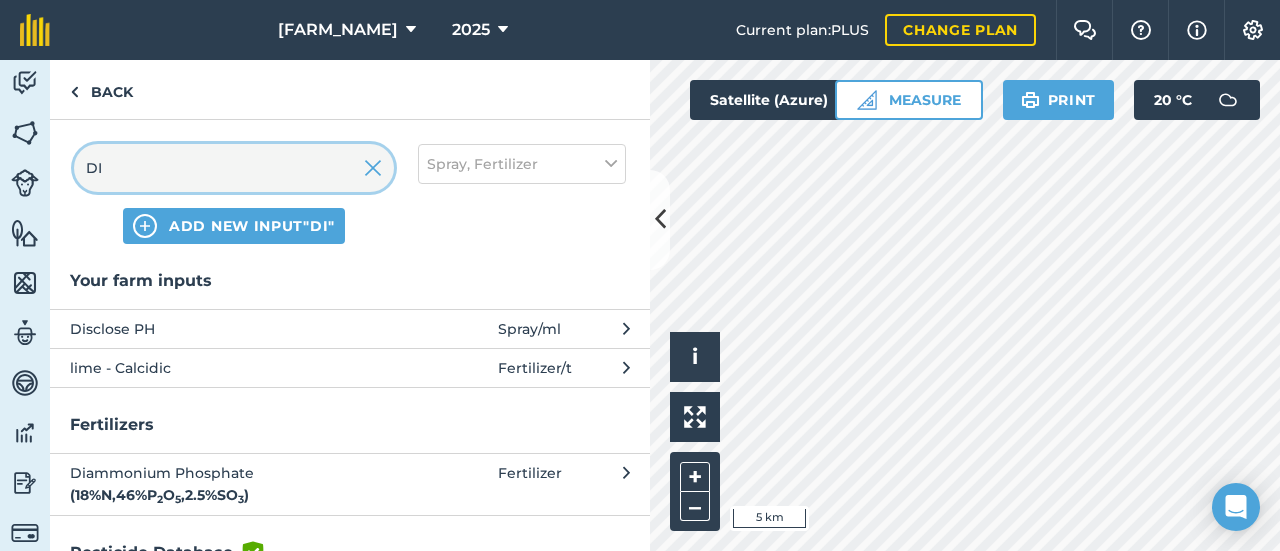 type on "DI" 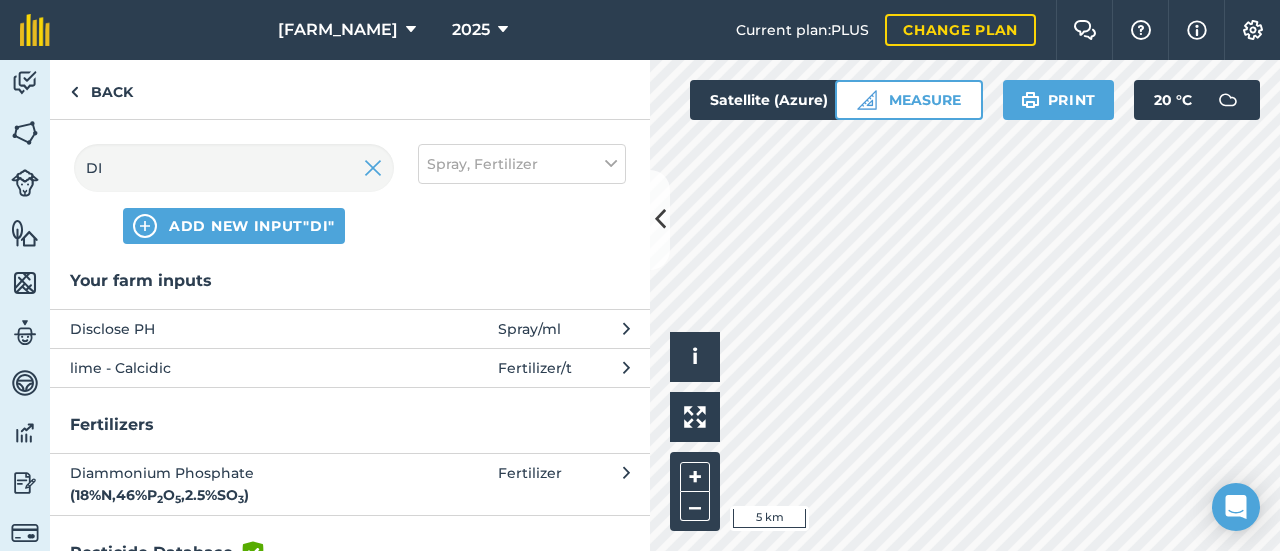 click on "Disclose PH" at bounding box center (233, 329) 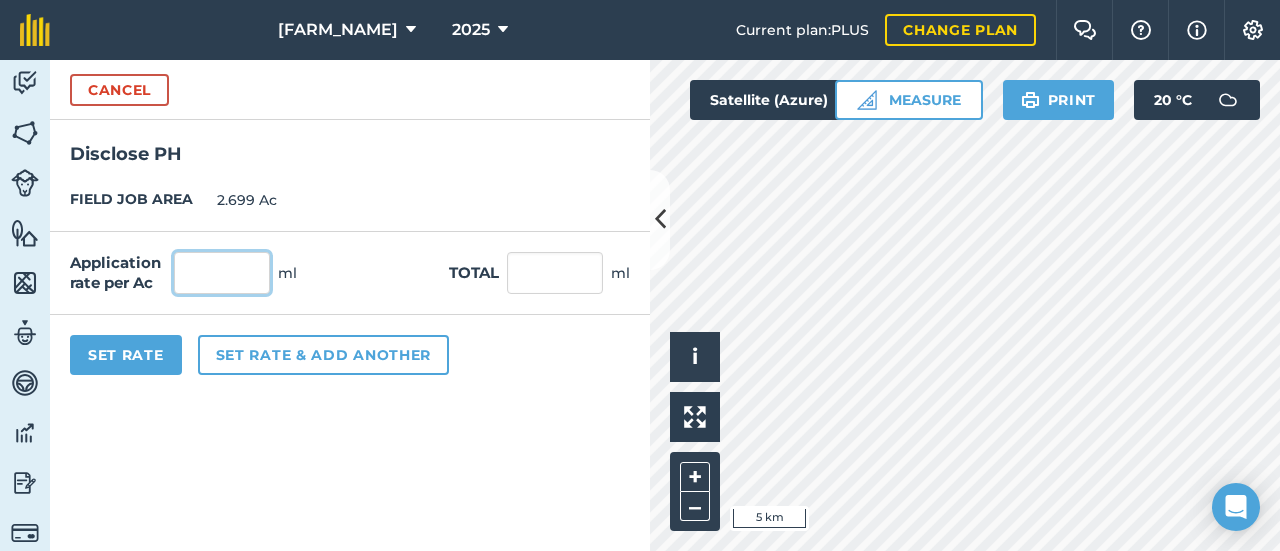 click at bounding box center (222, 273) 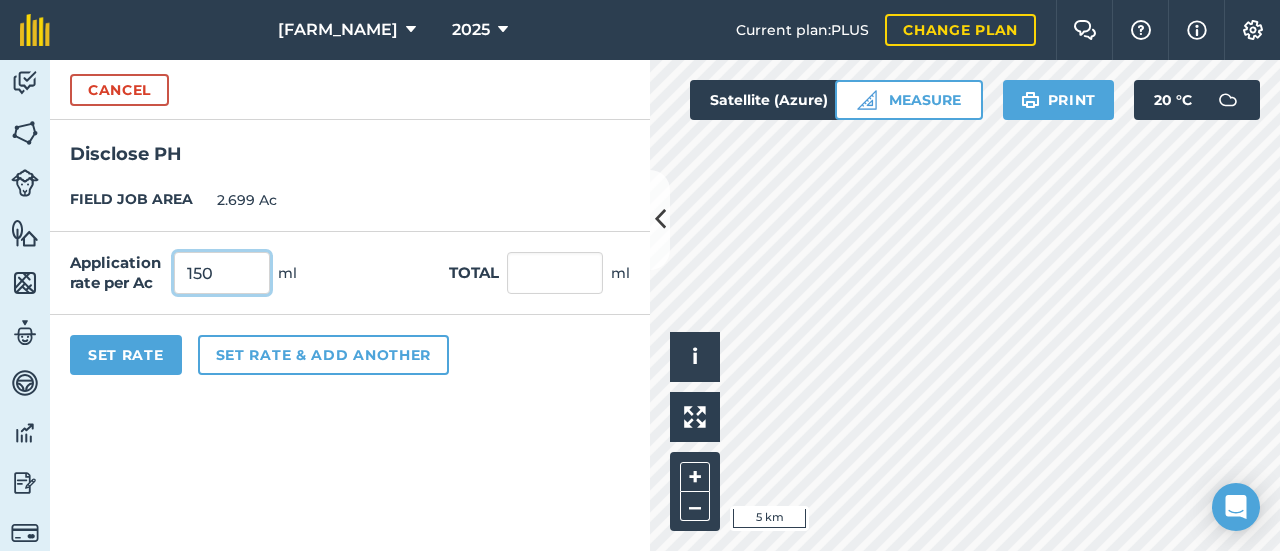 type on "150" 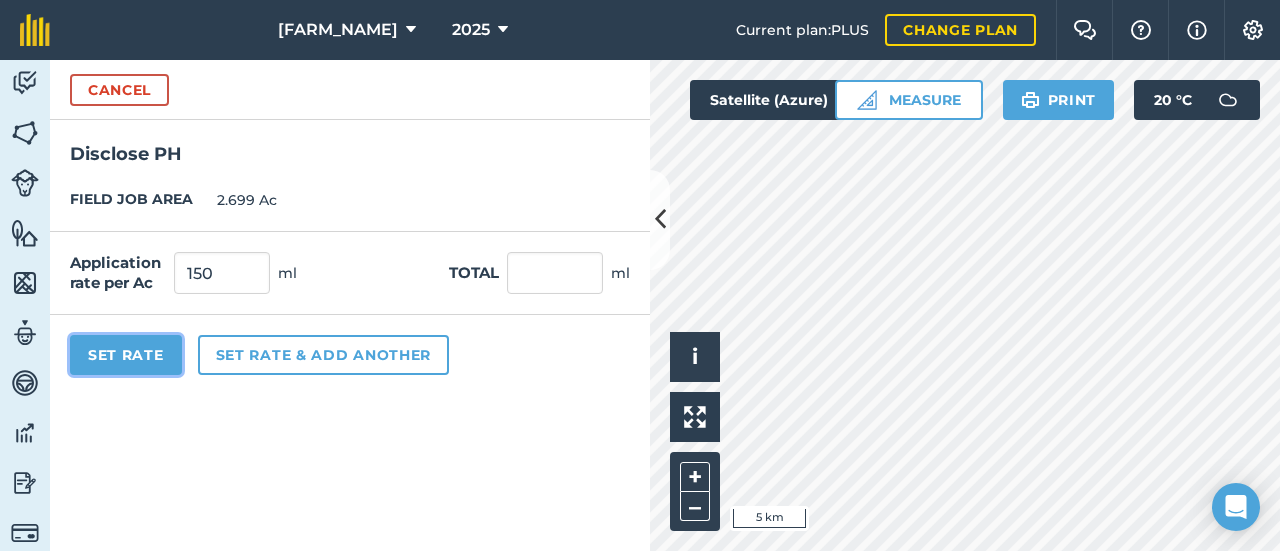 type on "404.85" 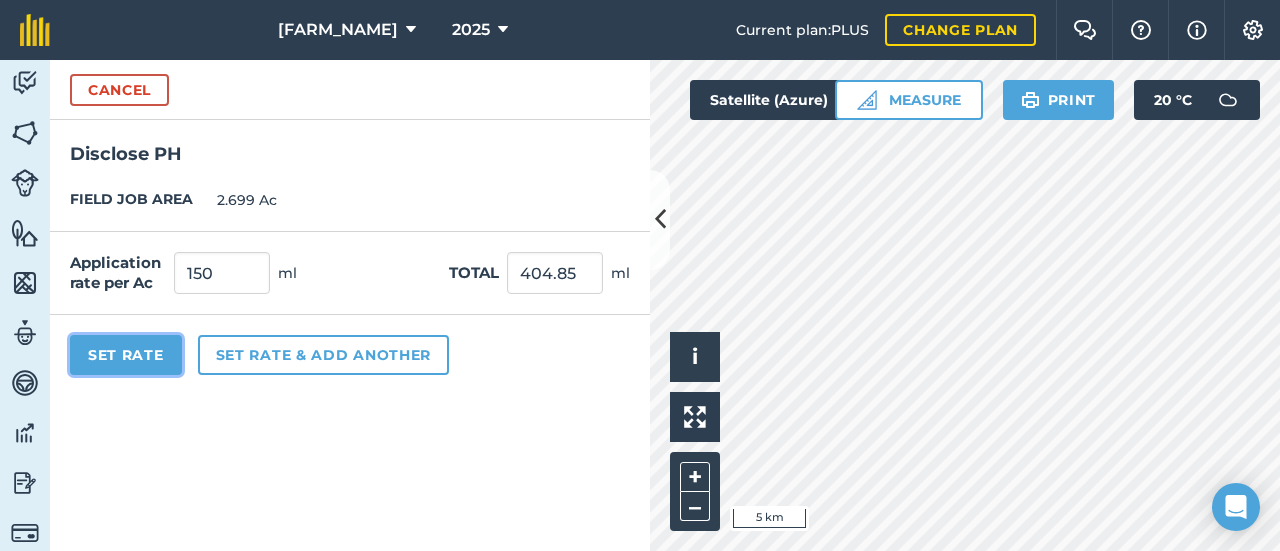click on "Set Rate" at bounding box center (126, 355) 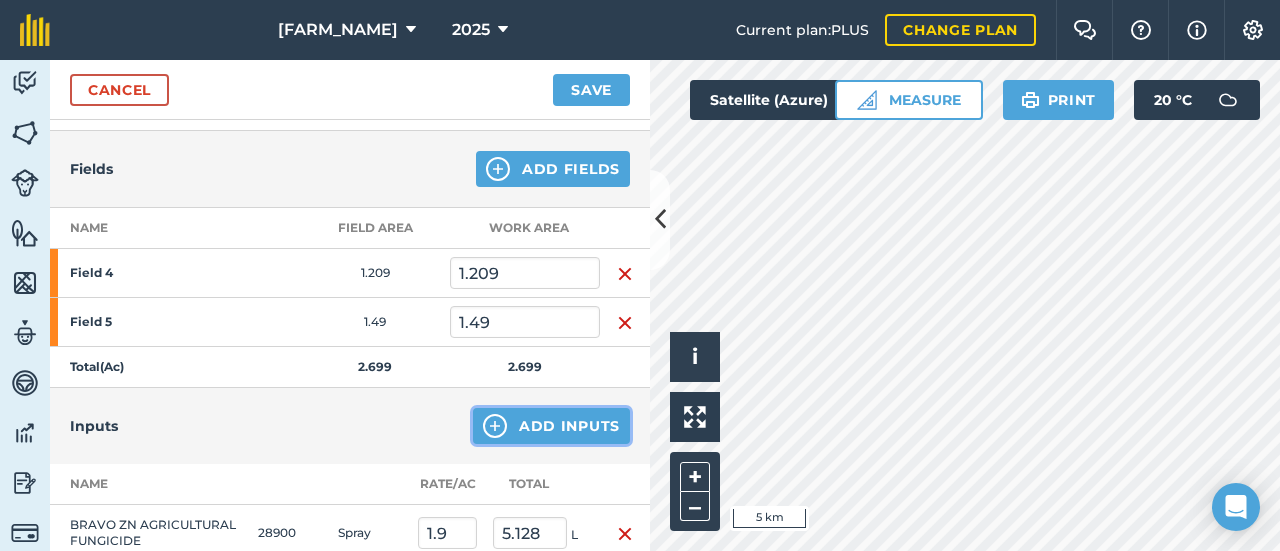 click on "Add Inputs" at bounding box center [551, 426] 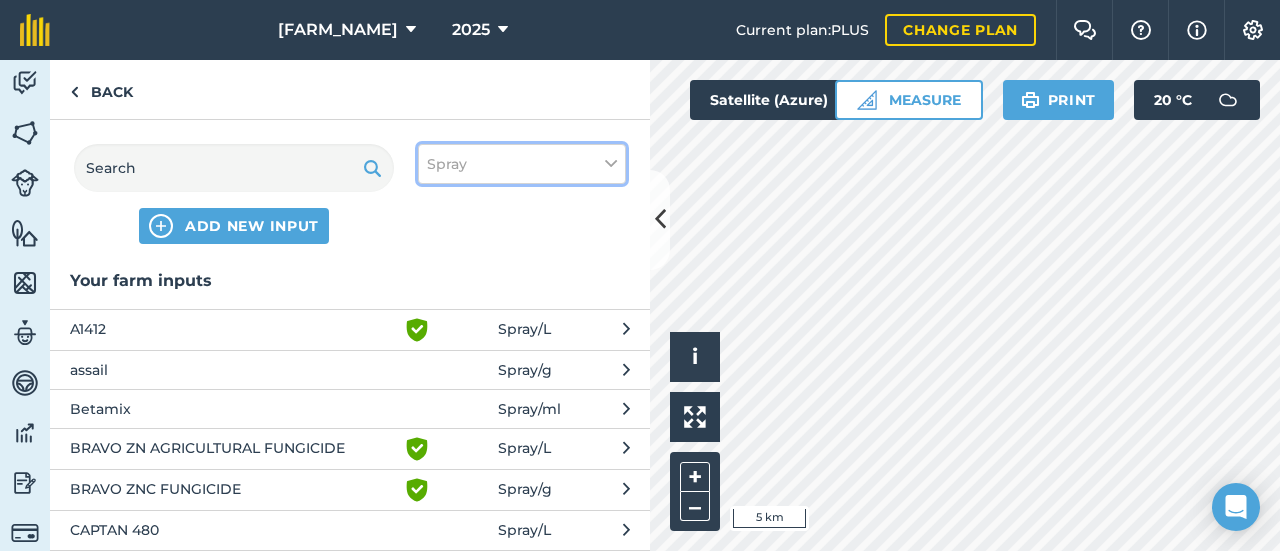 click on "Spray" at bounding box center (447, 164) 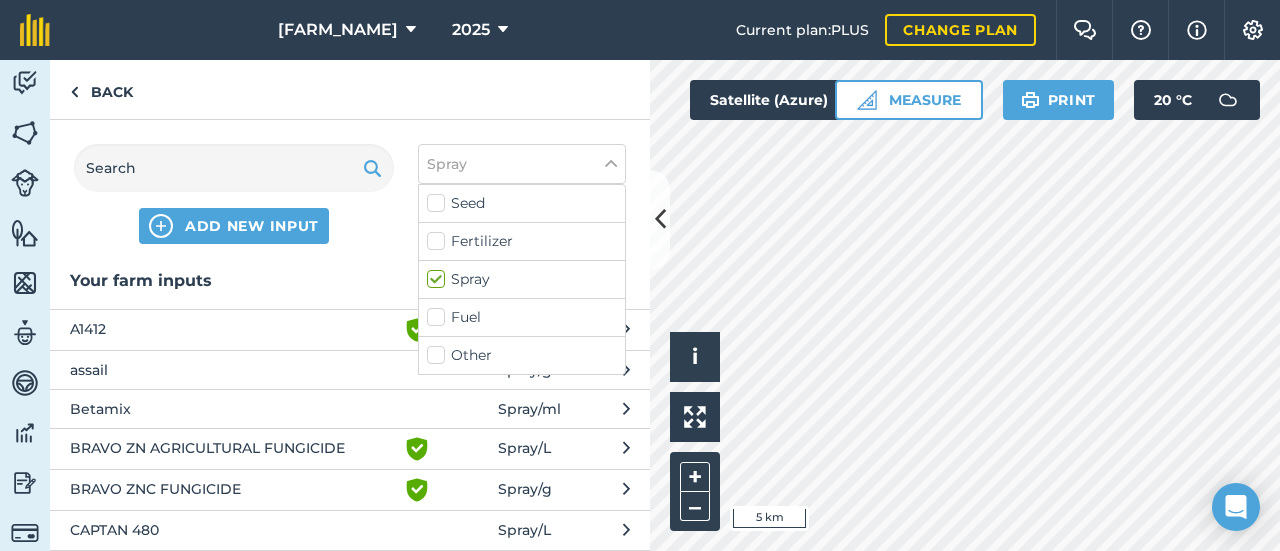 click on "Fertilizer" at bounding box center [522, 241] 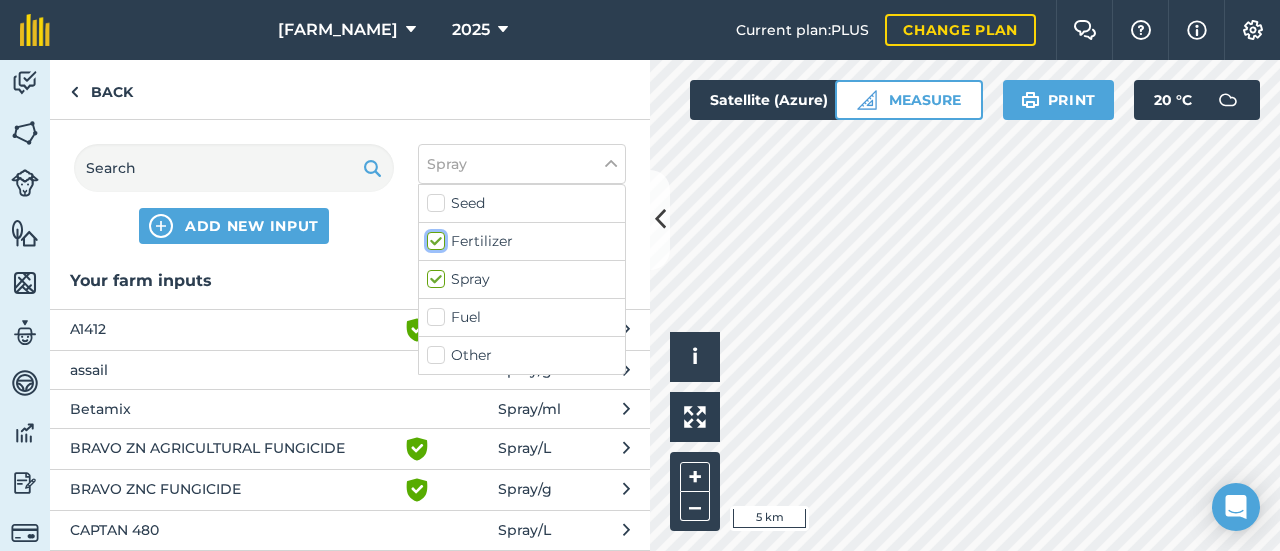 checkbox on "true" 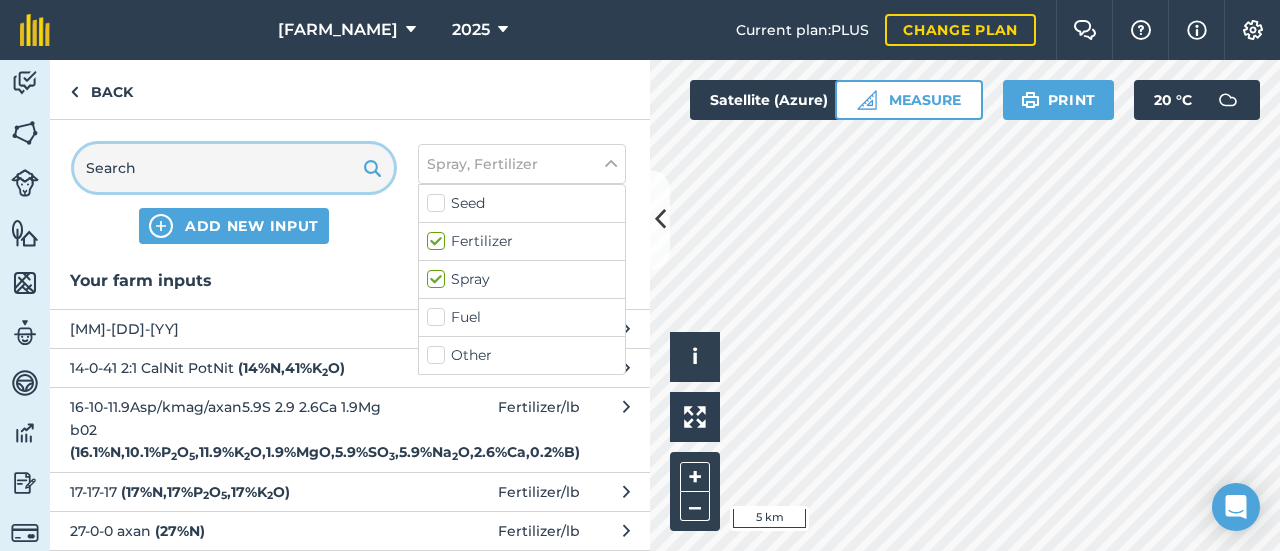 click at bounding box center [234, 168] 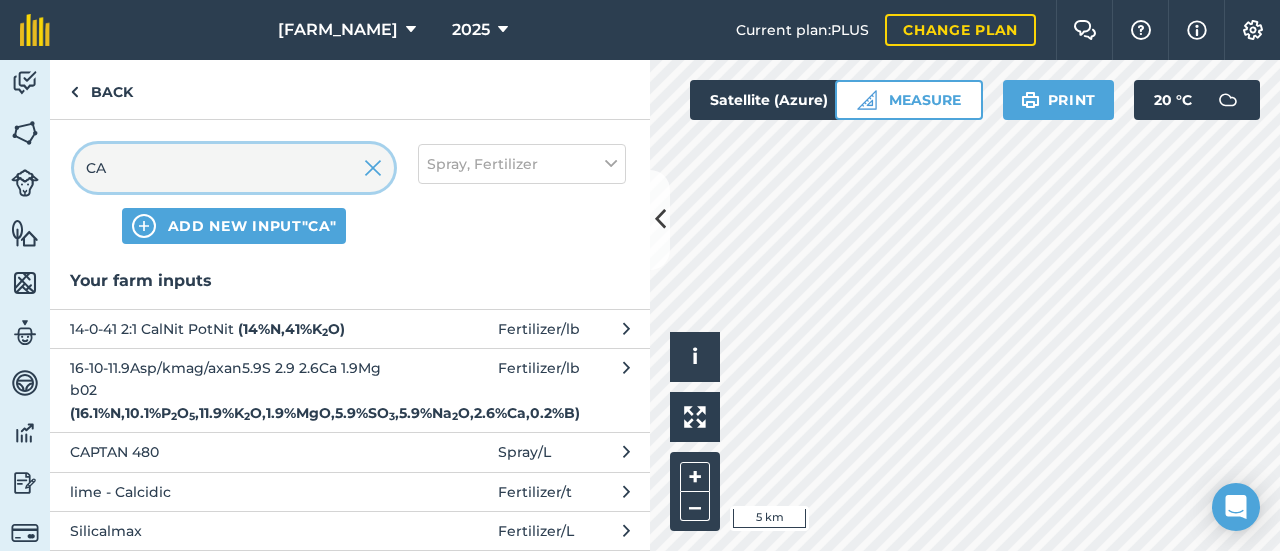 type on "CA" 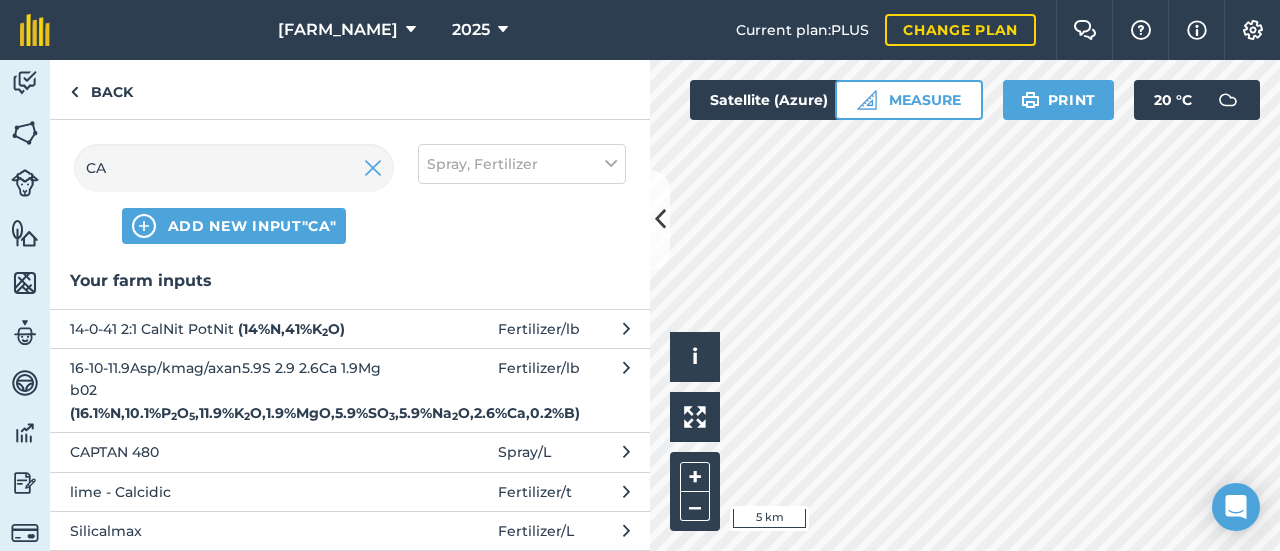 click on "Silicalmax" at bounding box center [233, 531] 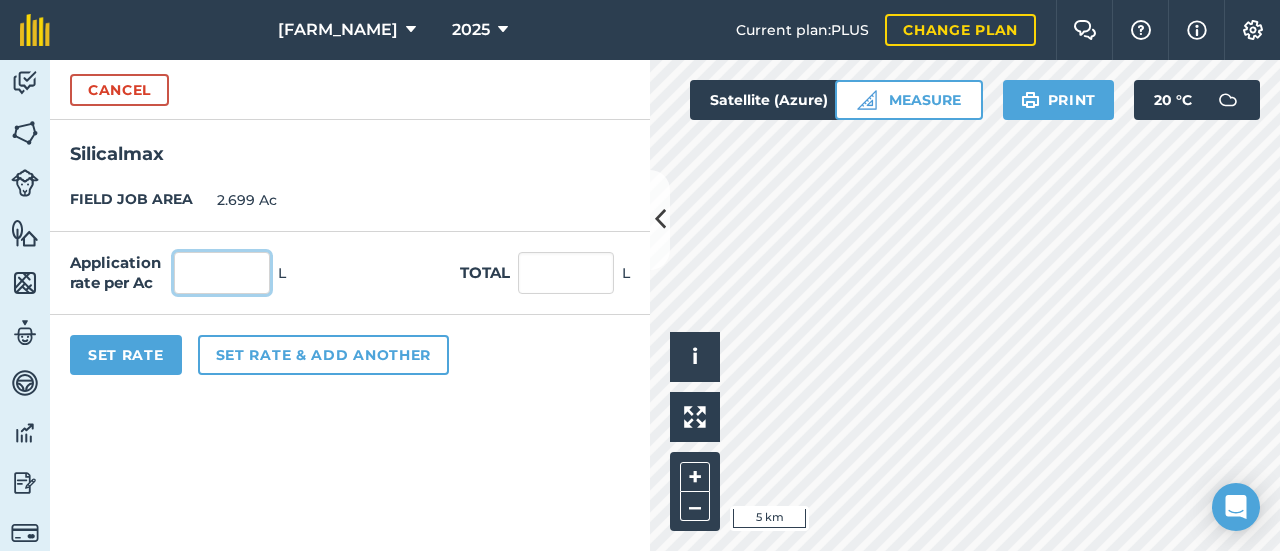 click at bounding box center (222, 273) 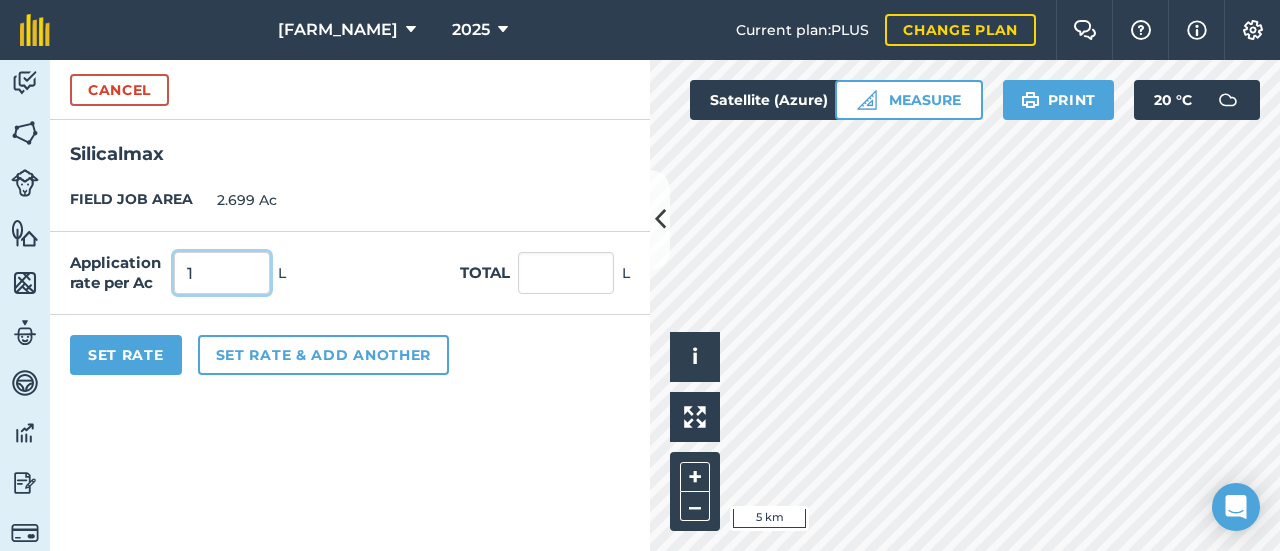 type on "1" 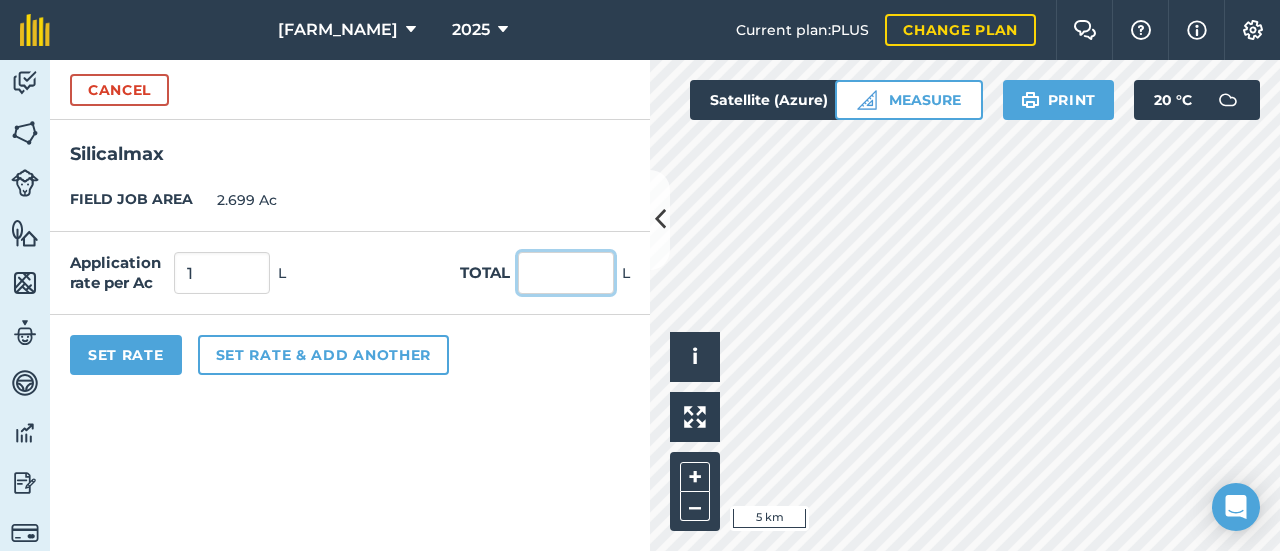 type on "2.699" 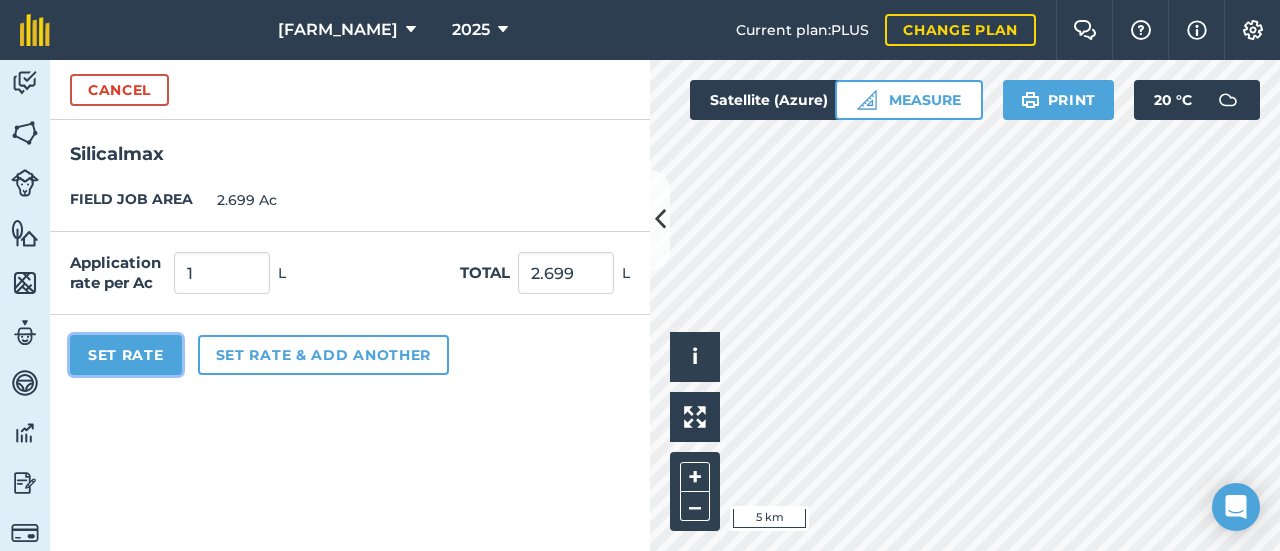 click on "Set Rate" at bounding box center [126, 355] 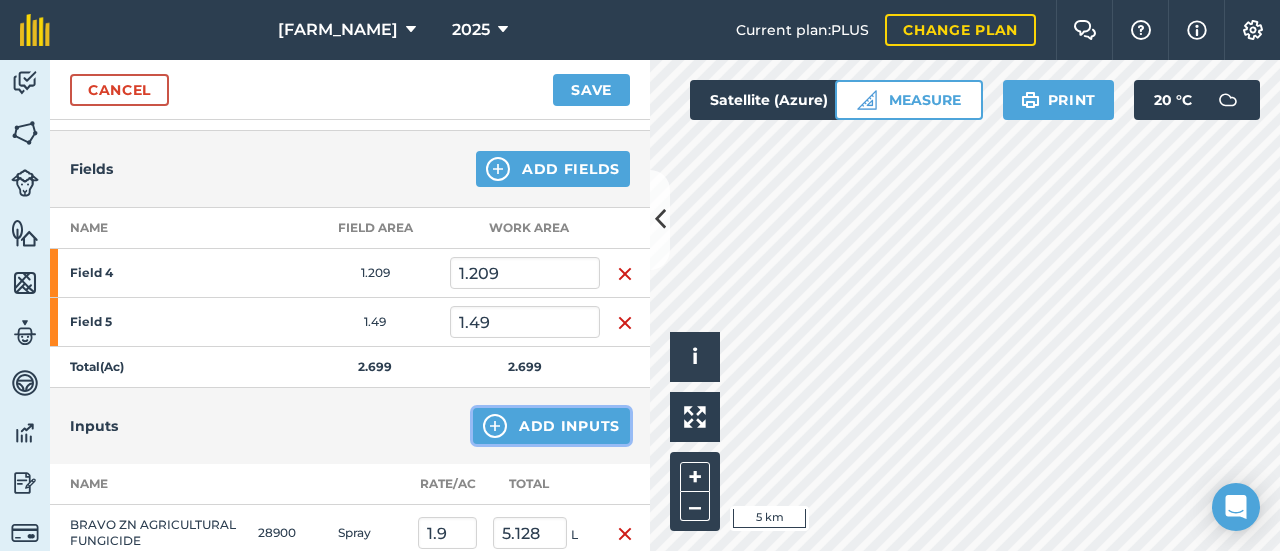 click on "Add Inputs" at bounding box center (551, 426) 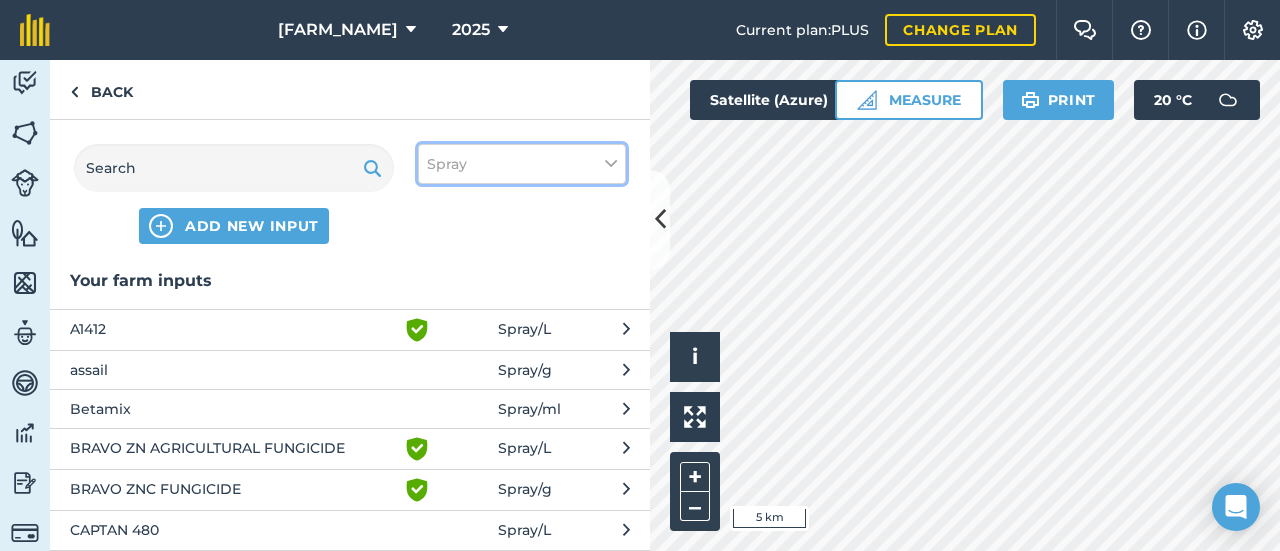 click on "Spray" at bounding box center (447, 164) 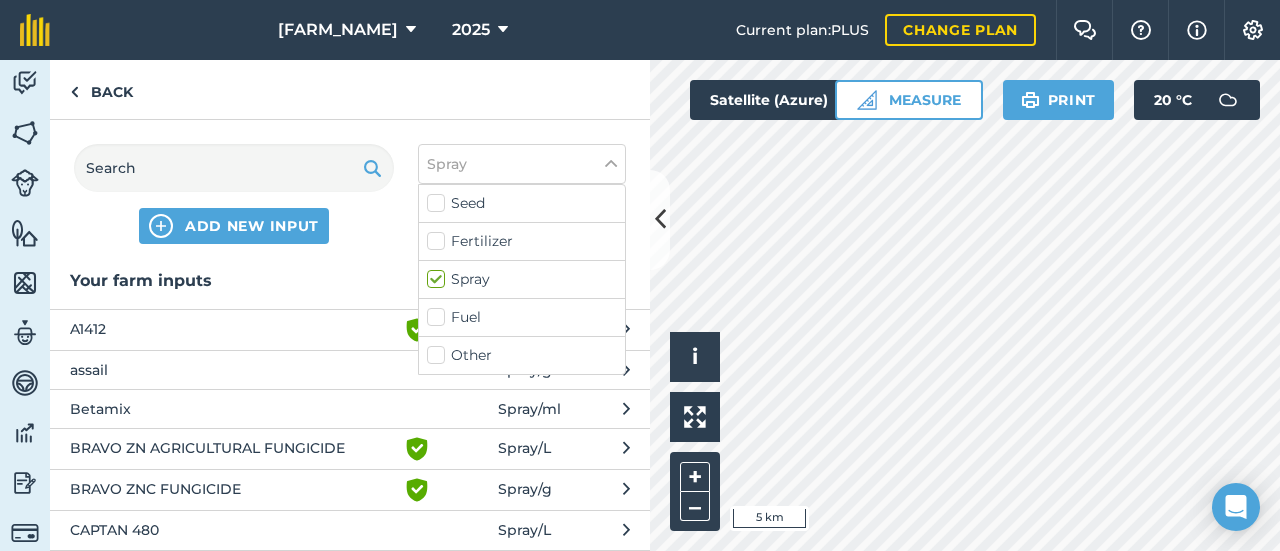 click on "Fertilizer" at bounding box center [522, 241] 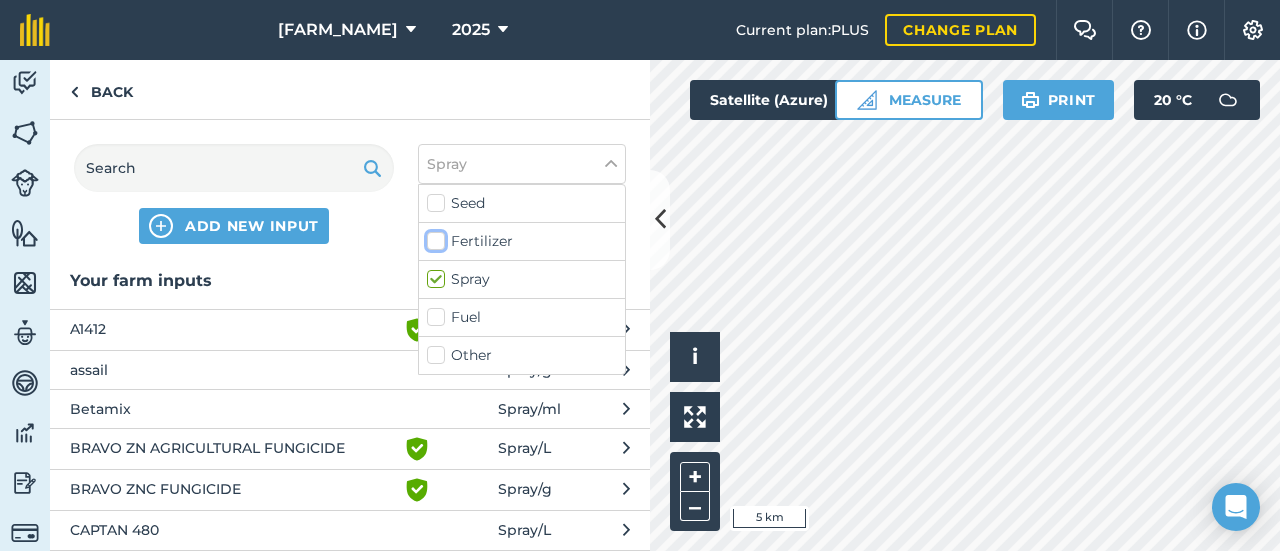 click on "Fertilizer" at bounding box center (433, 237) 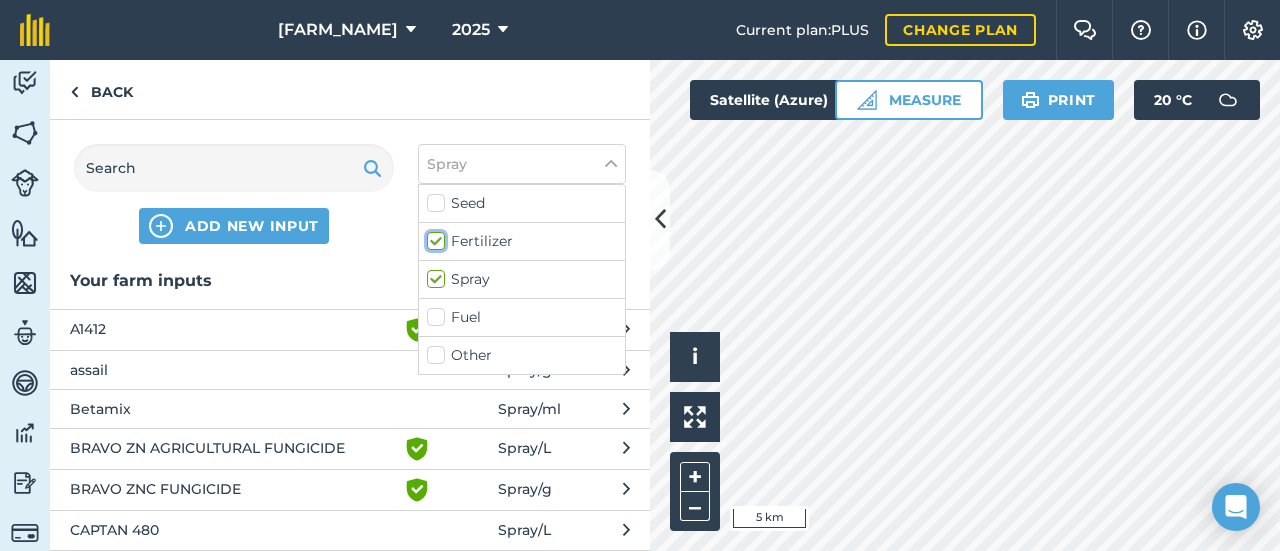 checkbox on "true" 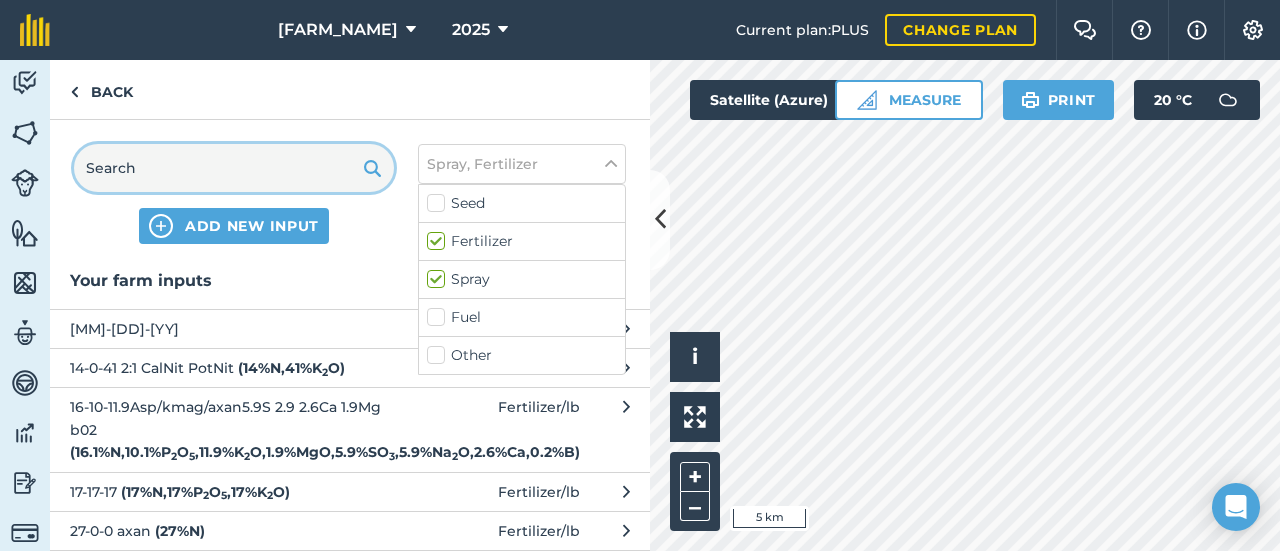click at bounding box center (234, 168) 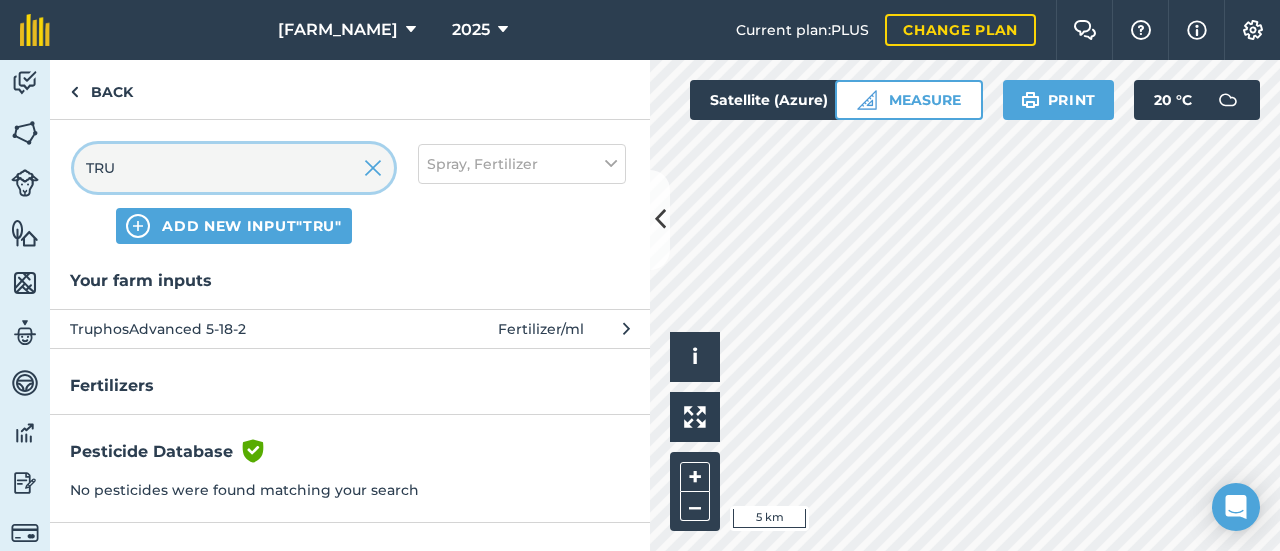 type on "TRU" 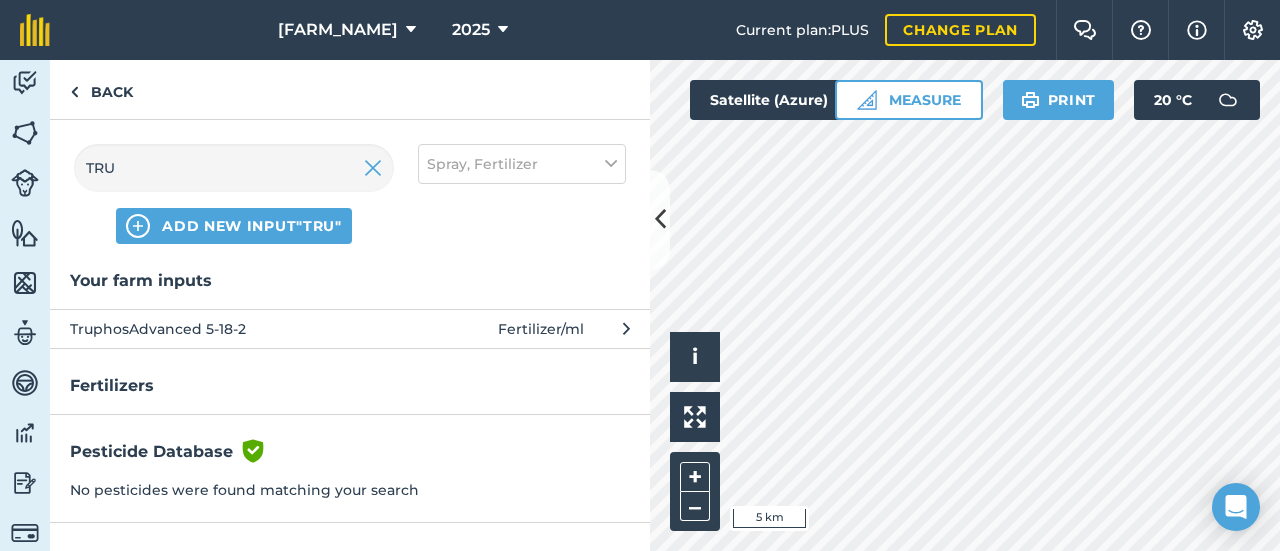 click on "TruphosAdvanced 5-18-2" at bounding box center (233, 329) 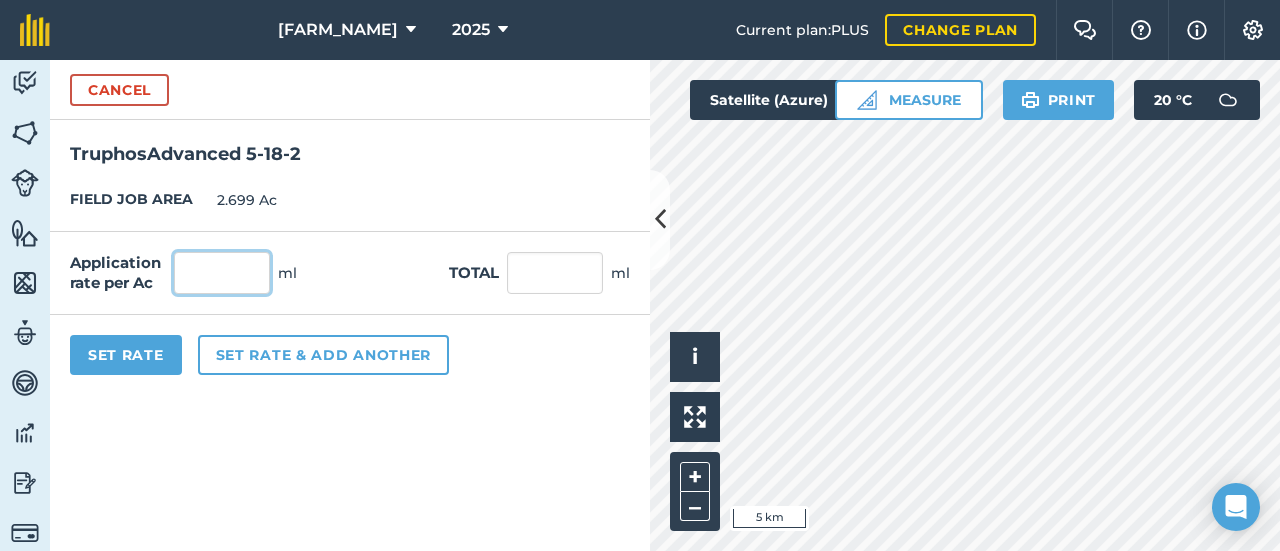 click at bounding box center [222, 273] 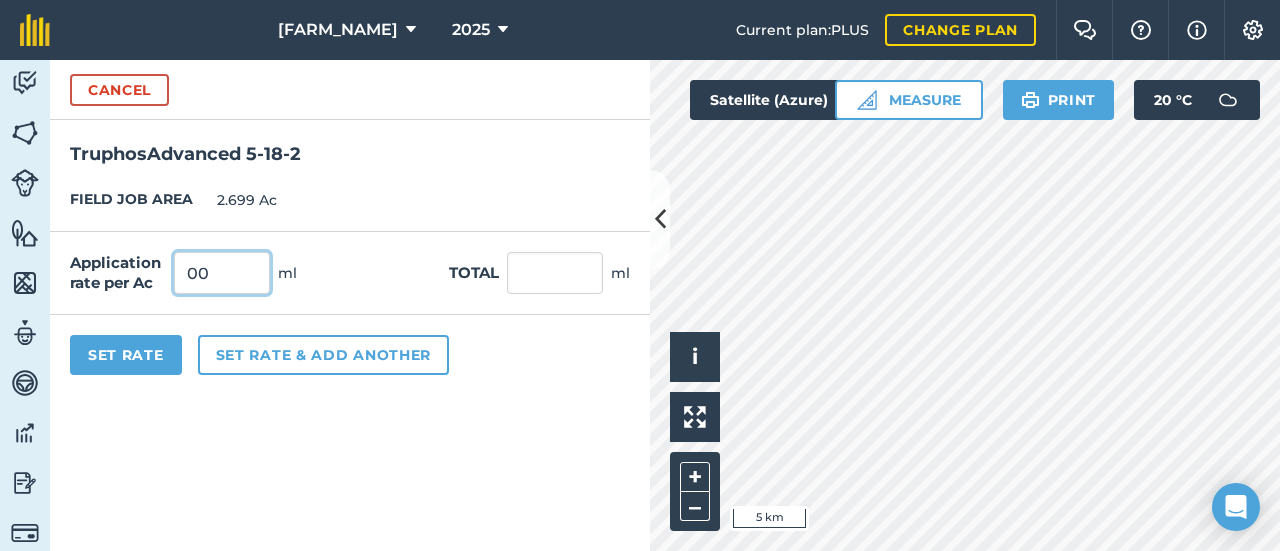 type on "0" 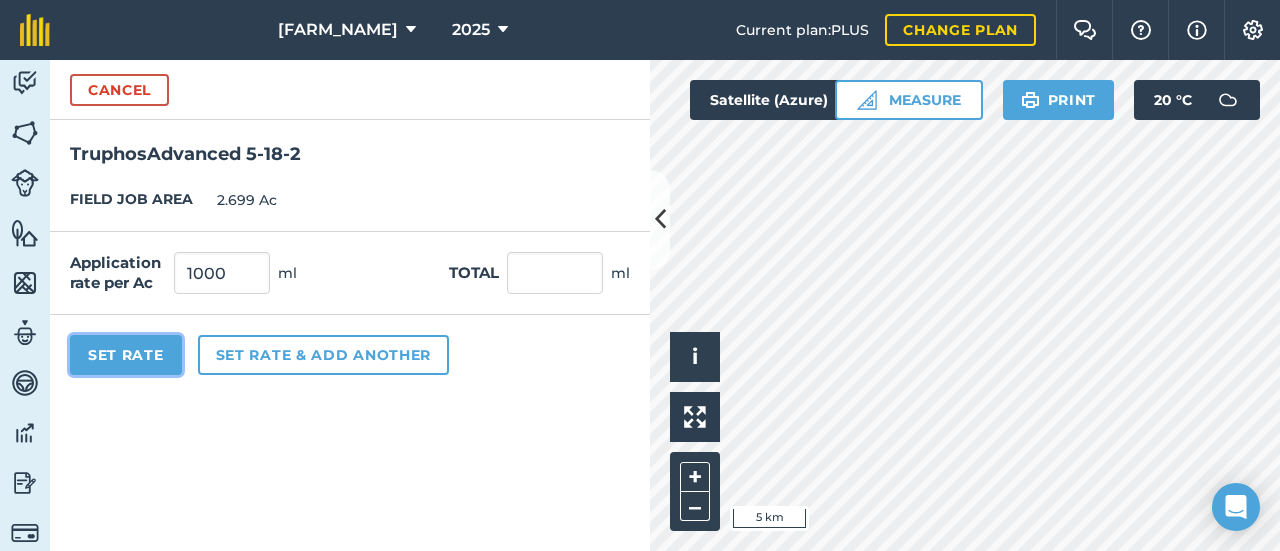 type on "1,000" 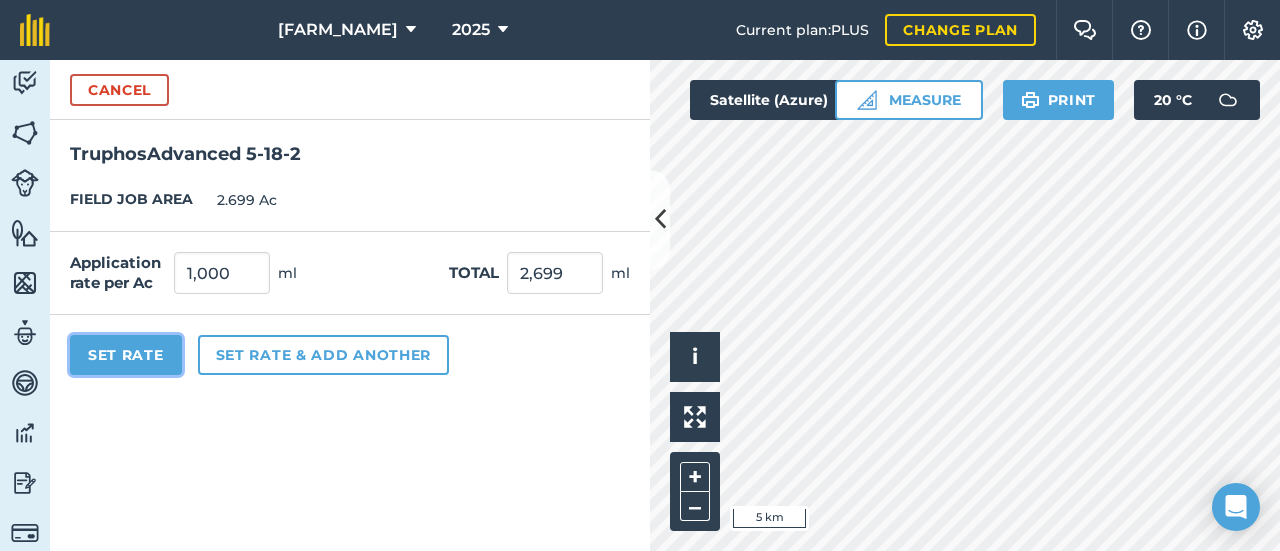 click on "Set Rate" at bounding box center (126, 355) 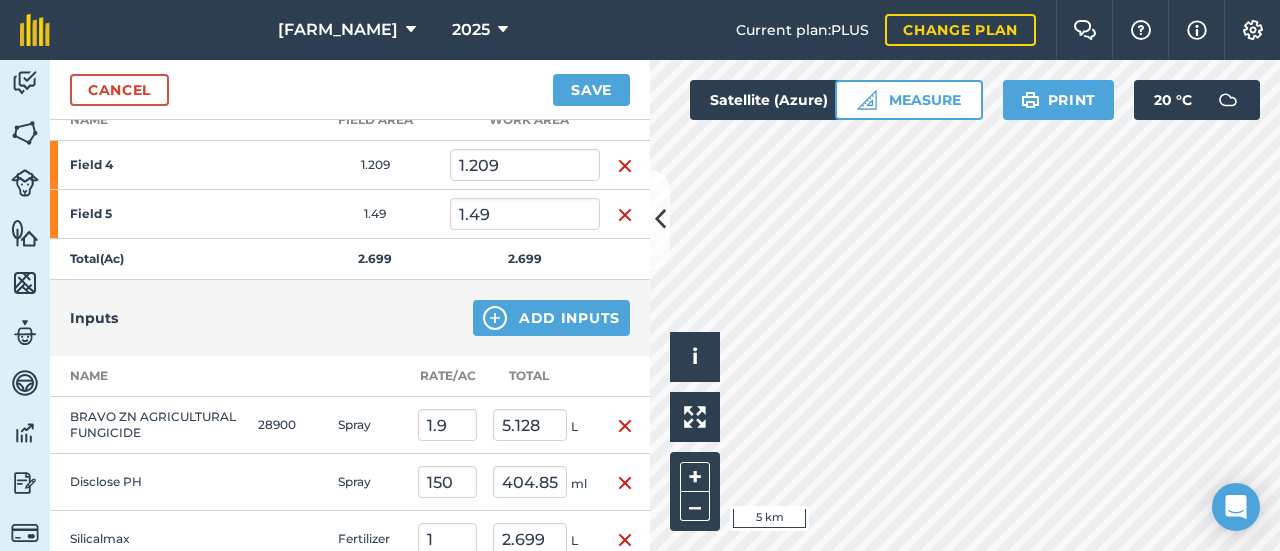 scroll, scrollTop: 300, scrollLeft: 0, axis: vertical 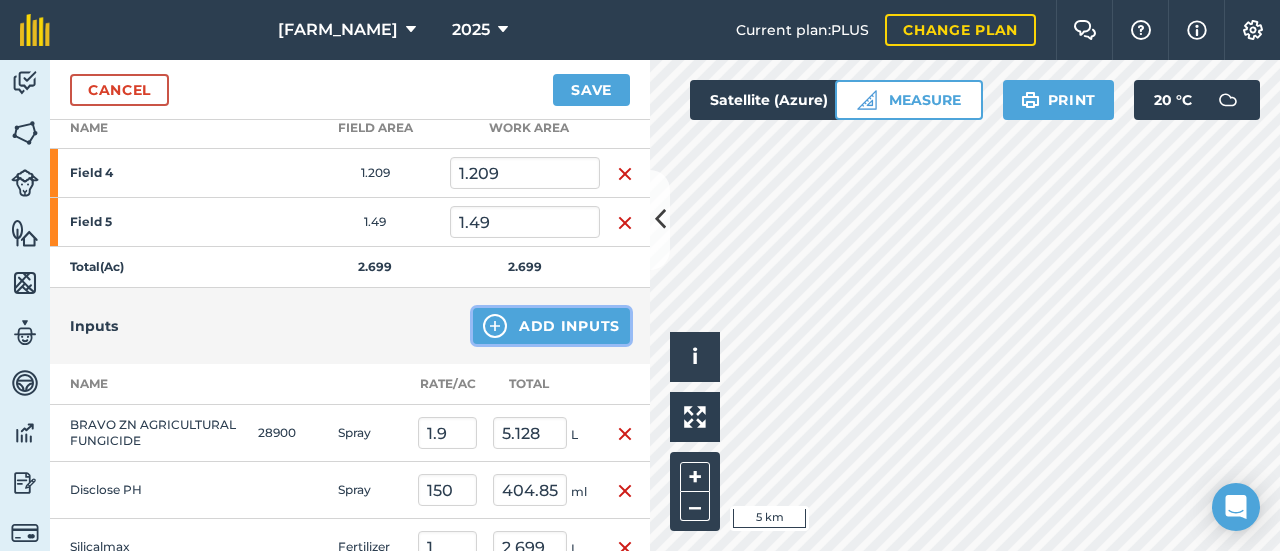 click on "Add Inputs" at bounding box center [551, 326] 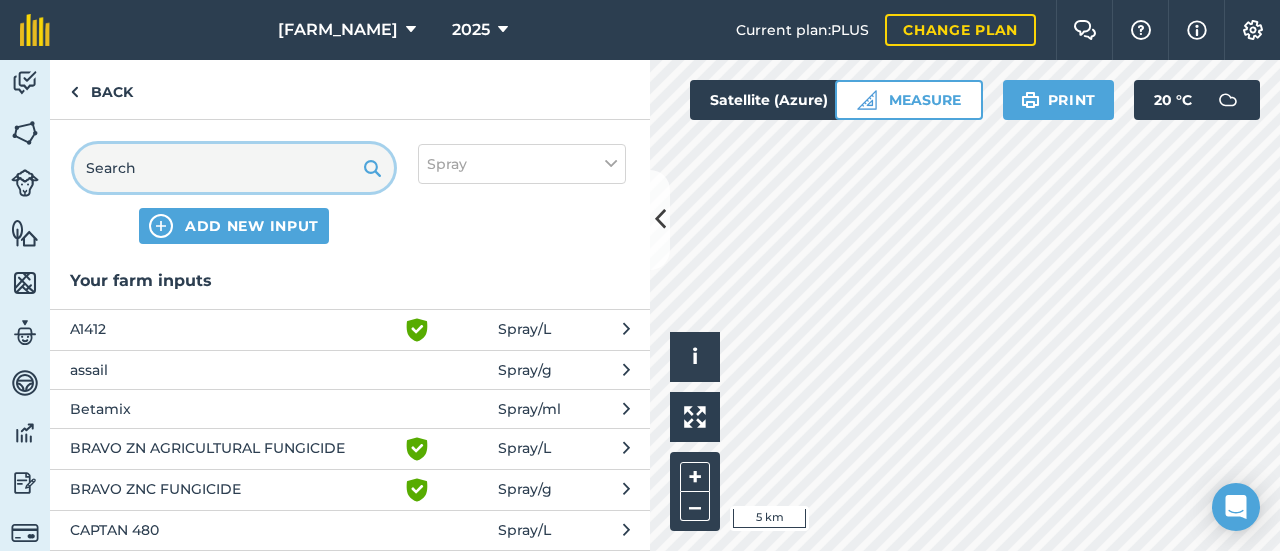 click at bounding box center [234, 168] 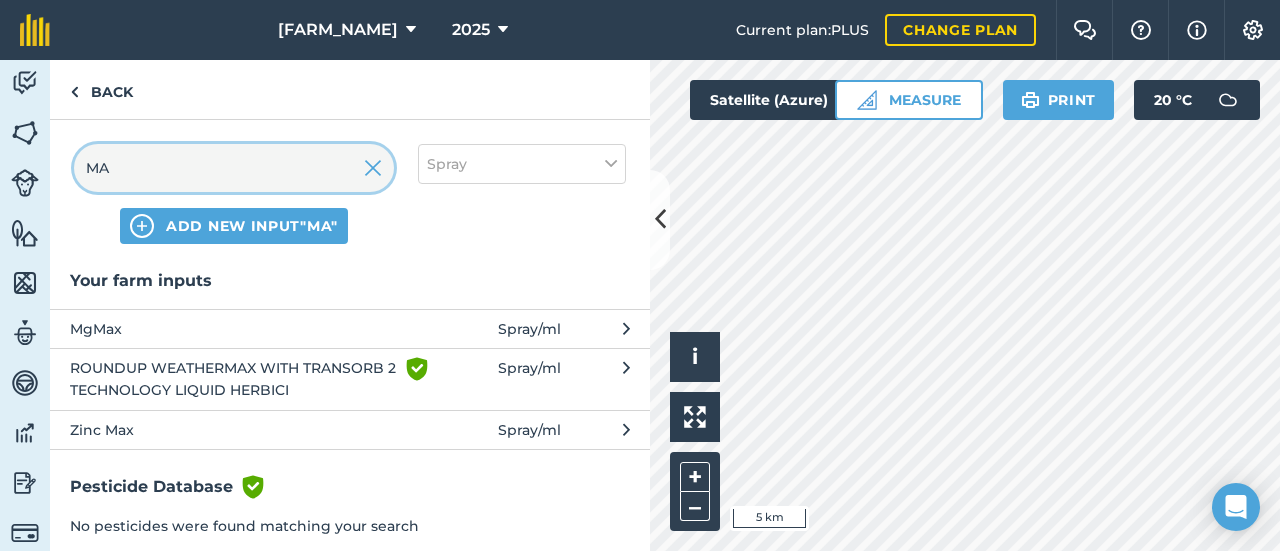 type on "MA" 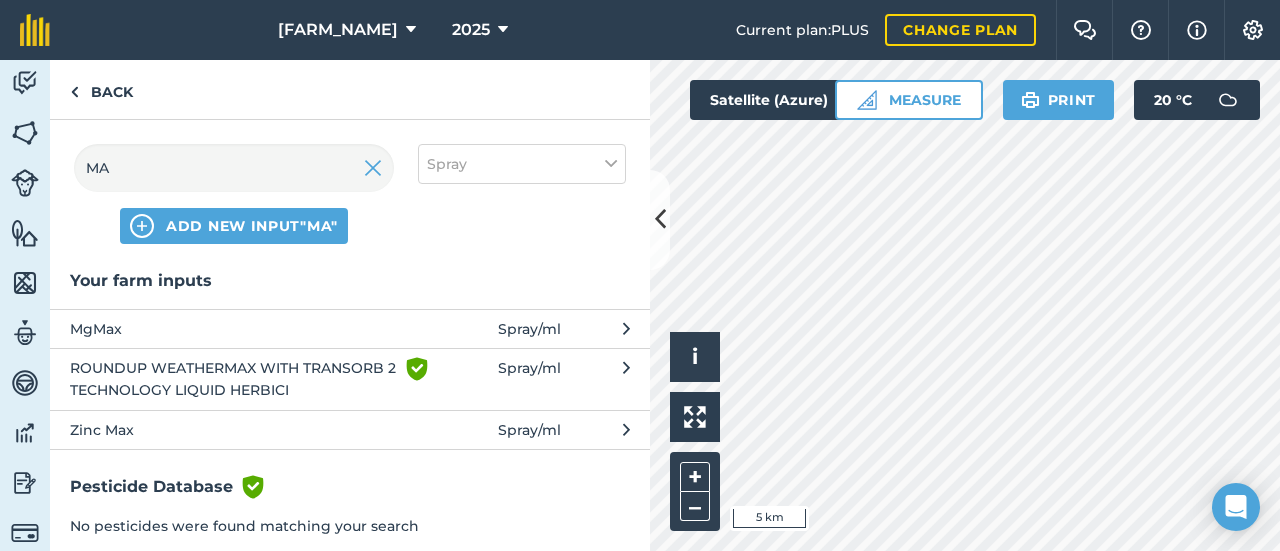 click on "MgMax" at bounding box center [233, 329] 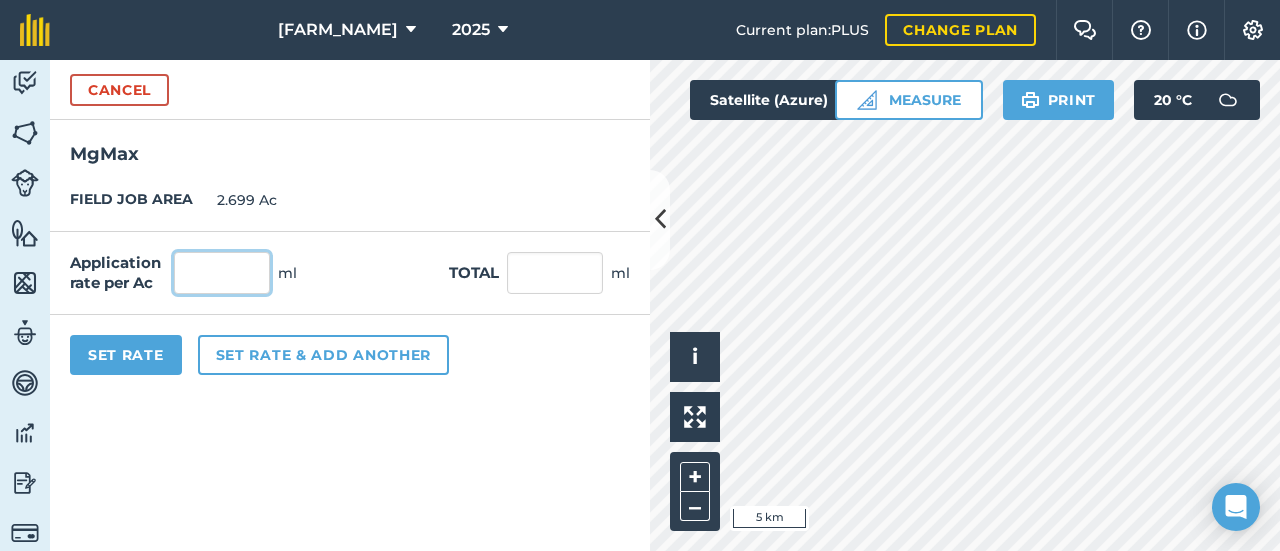 click at bounding box center (222, 273) 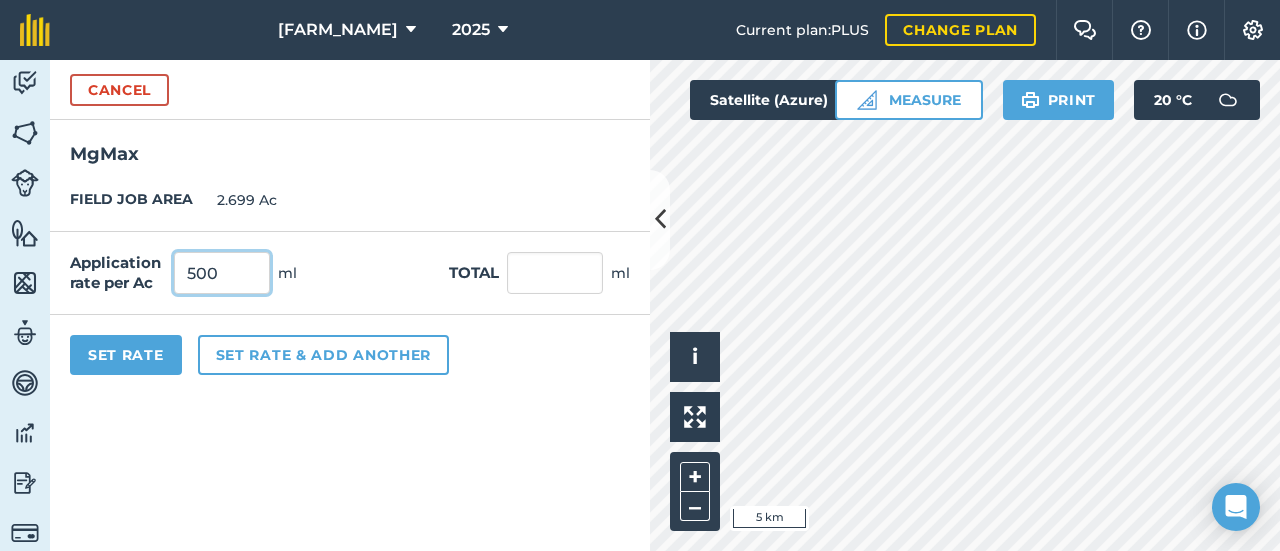 type on "500" 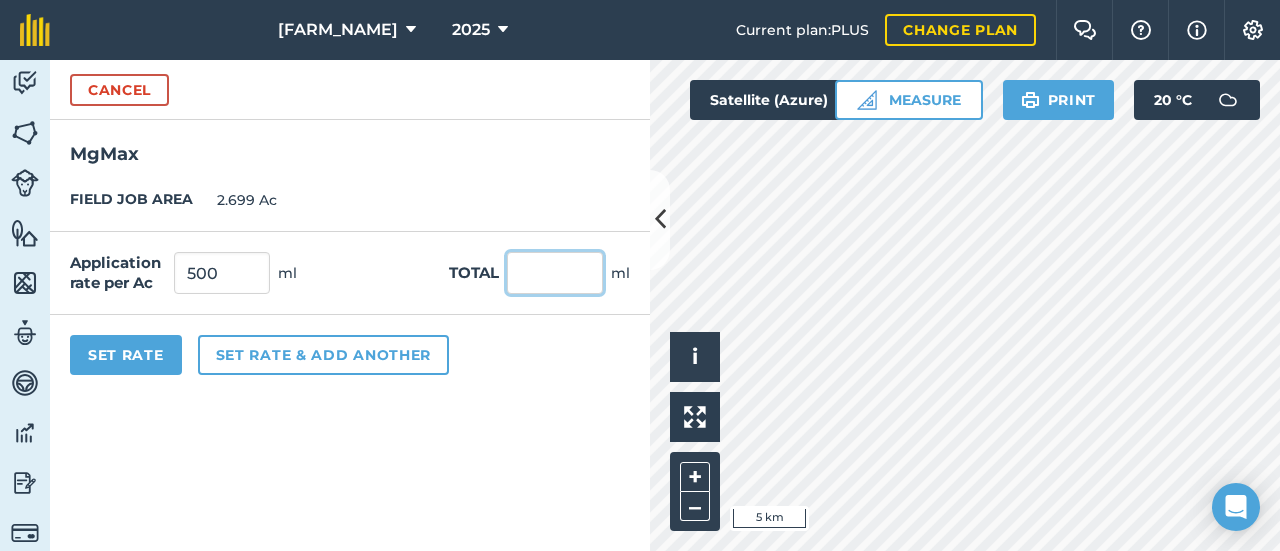 type on "1,349.5" 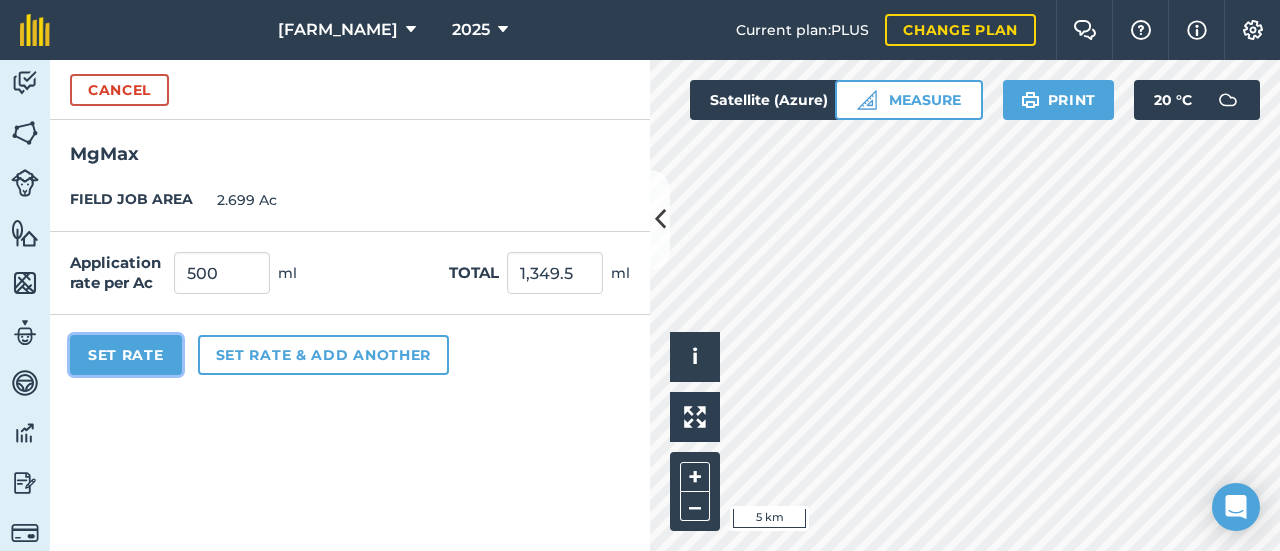 click on "Set Rate" at bounding box center [126, 355] 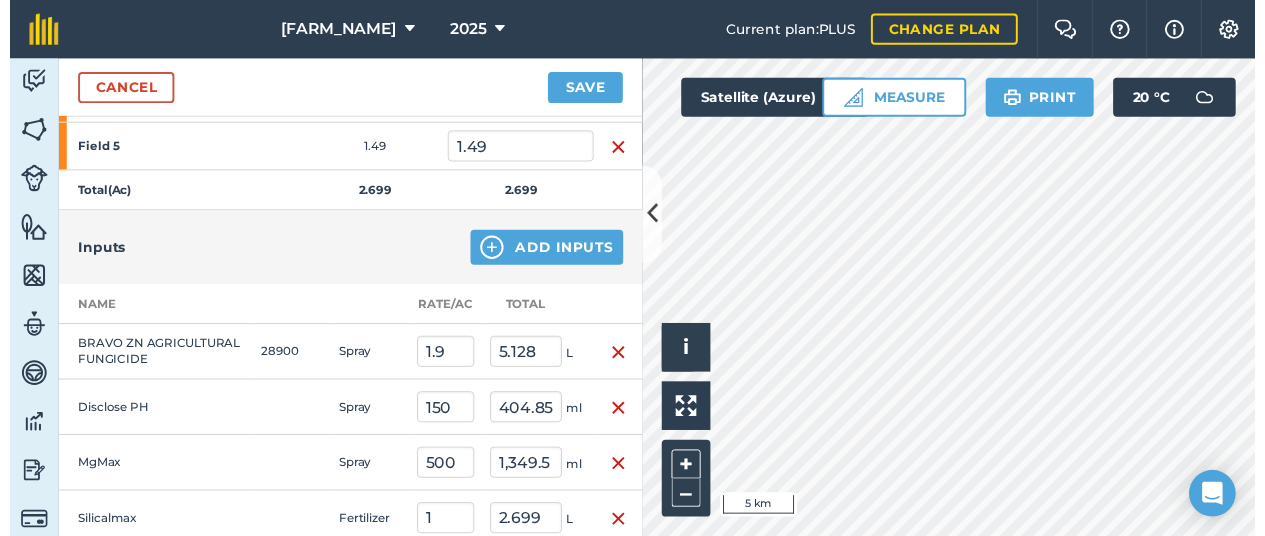 scroll, scrollTop: 400, scrollLeft: 0, axis: vertical 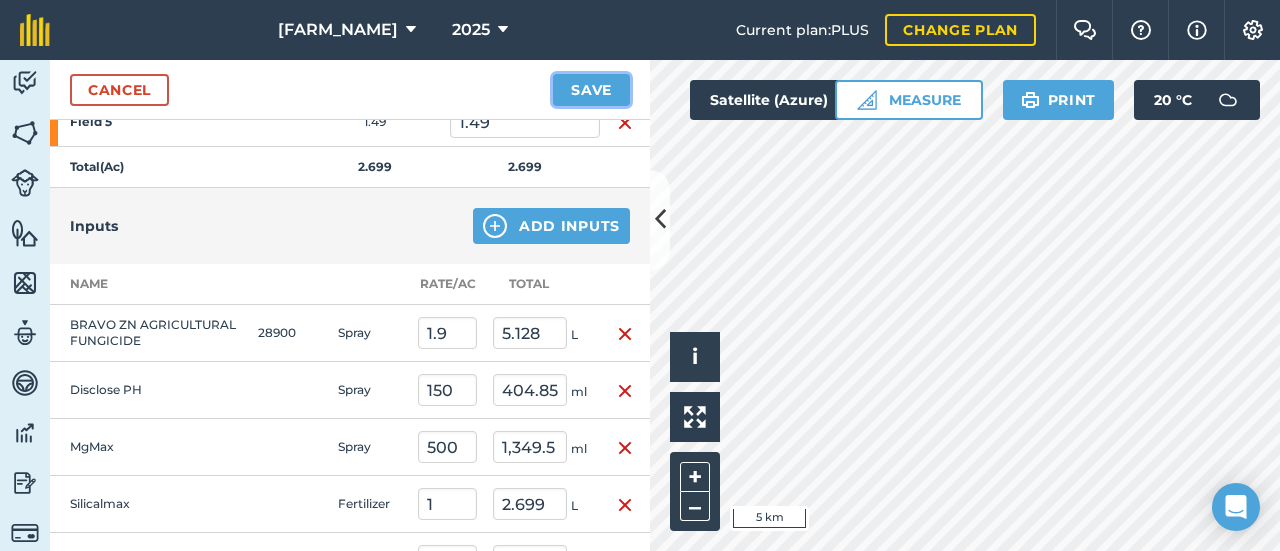 click on "Save" at bounding box center (591, 90) 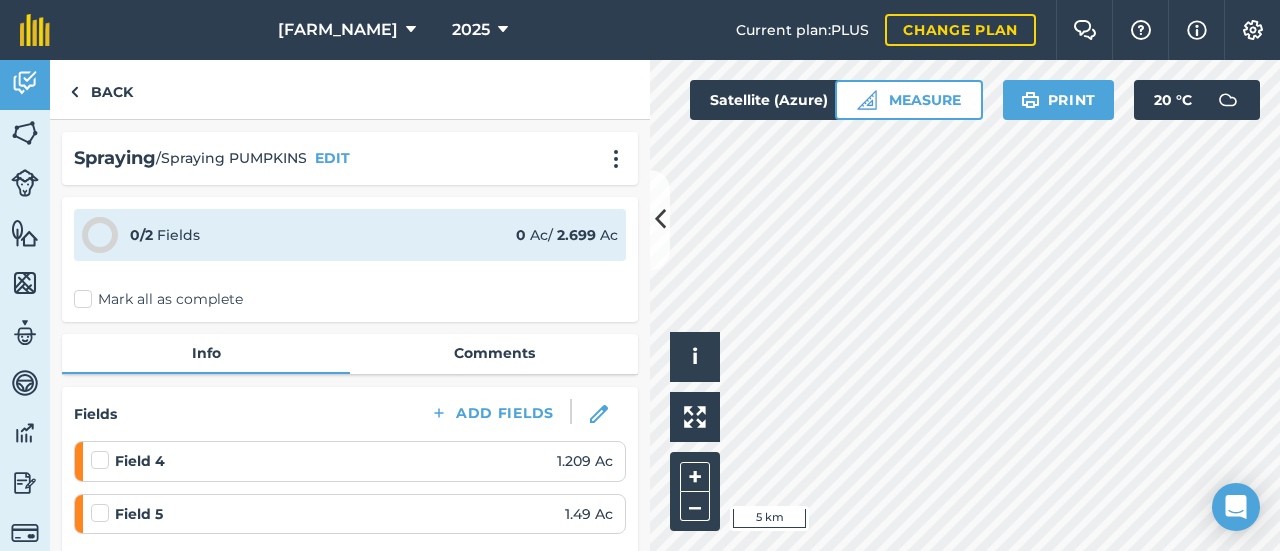 click on "Mark all as complete" at bounding box center (158, 299) 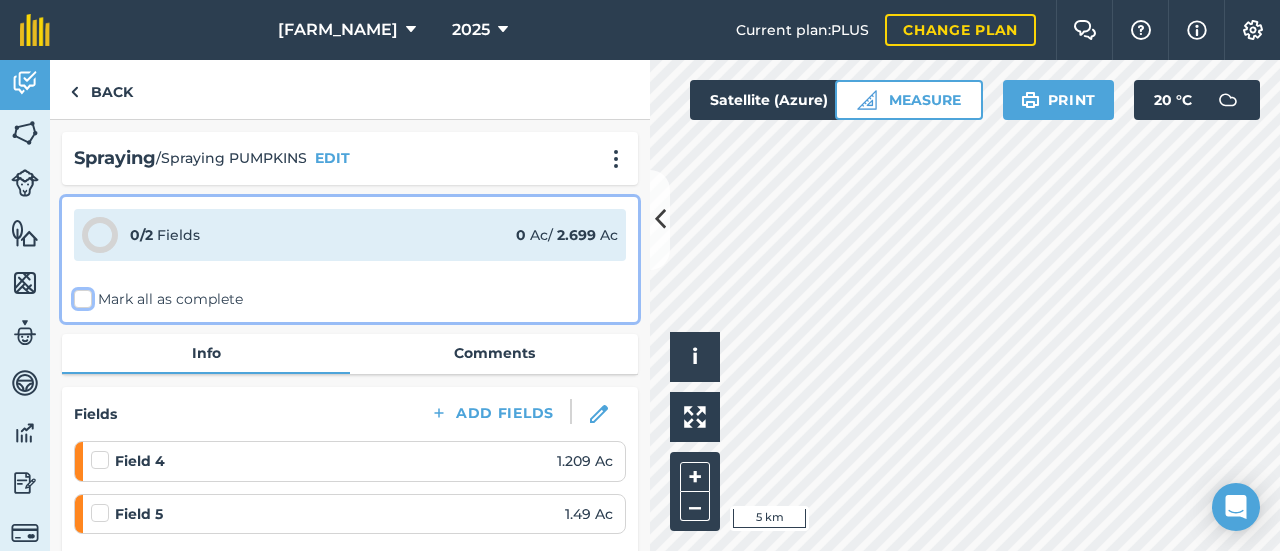 click on "Mark all as complete" at bounding box center (80, 295) 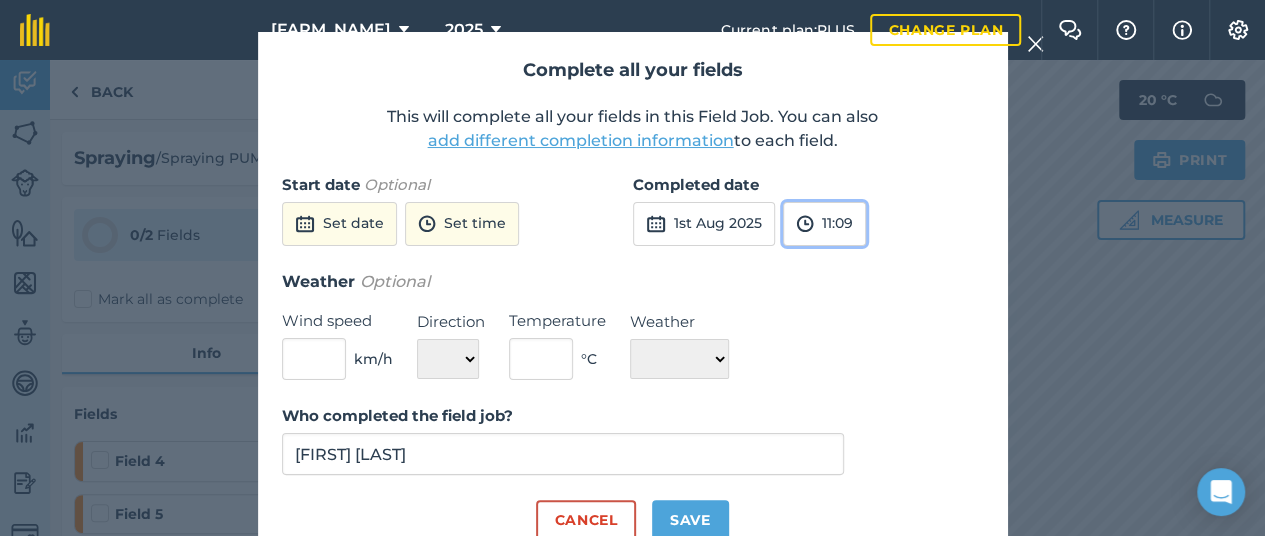click on "11:09" at bounding box center [824, 224] 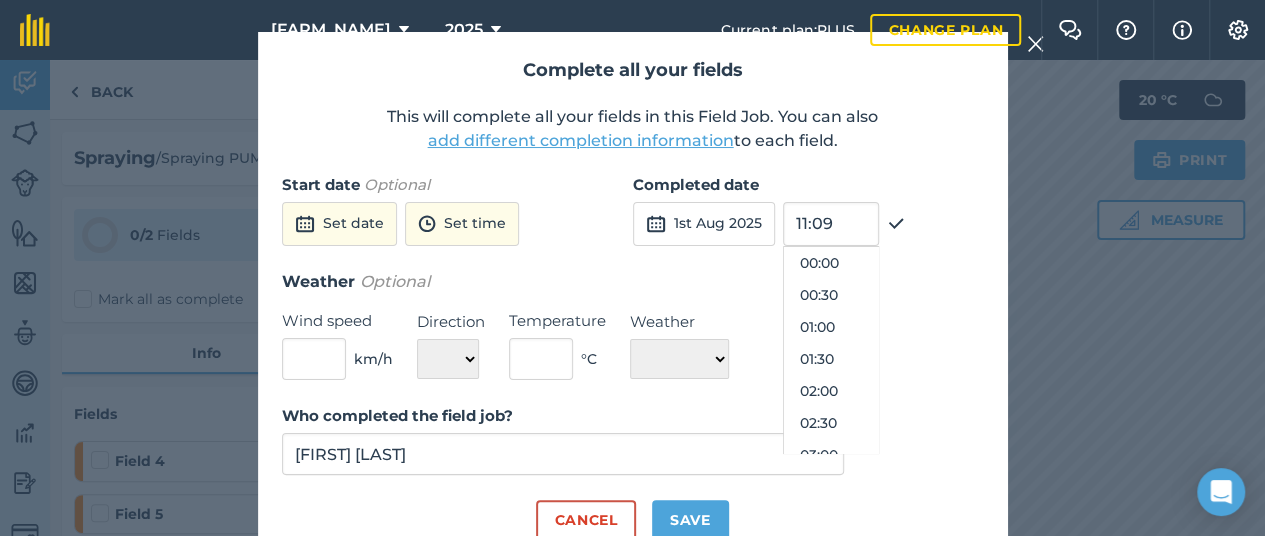 scroll, scrollTop: 640, scrollLeft: 0, axis: vertical 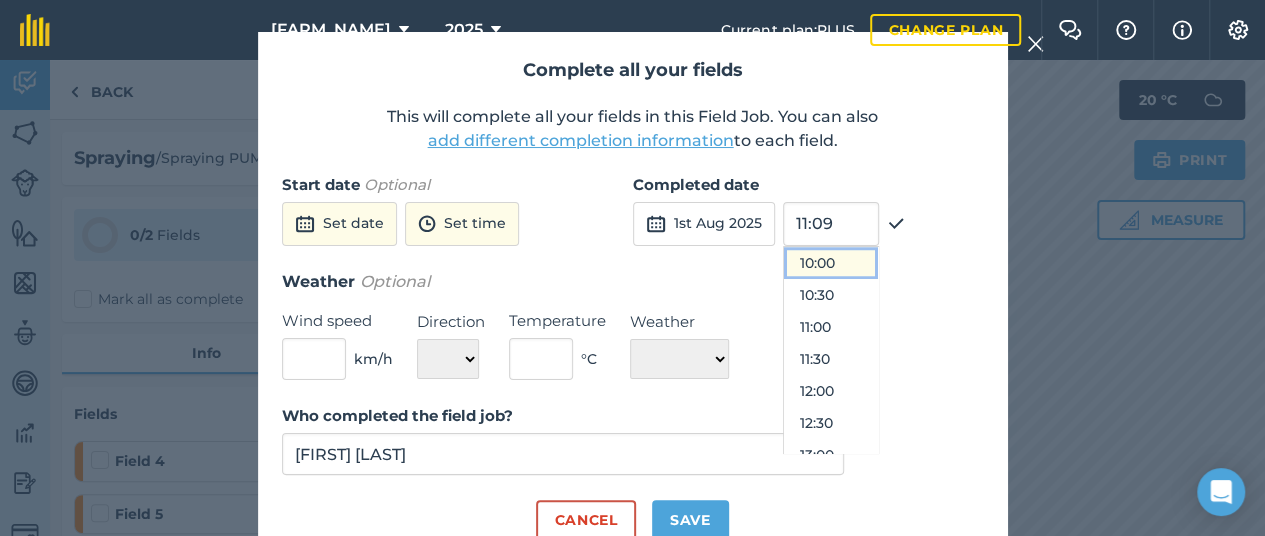 click on "10:00" at bounding box center [831, 263] 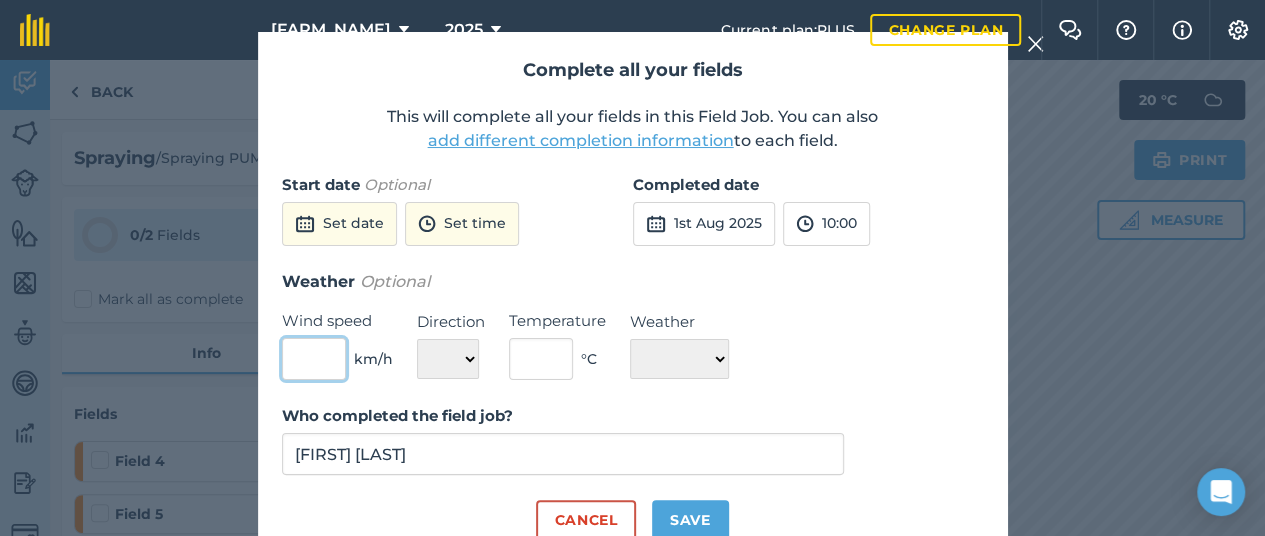 click at bounding box center (314, 359) 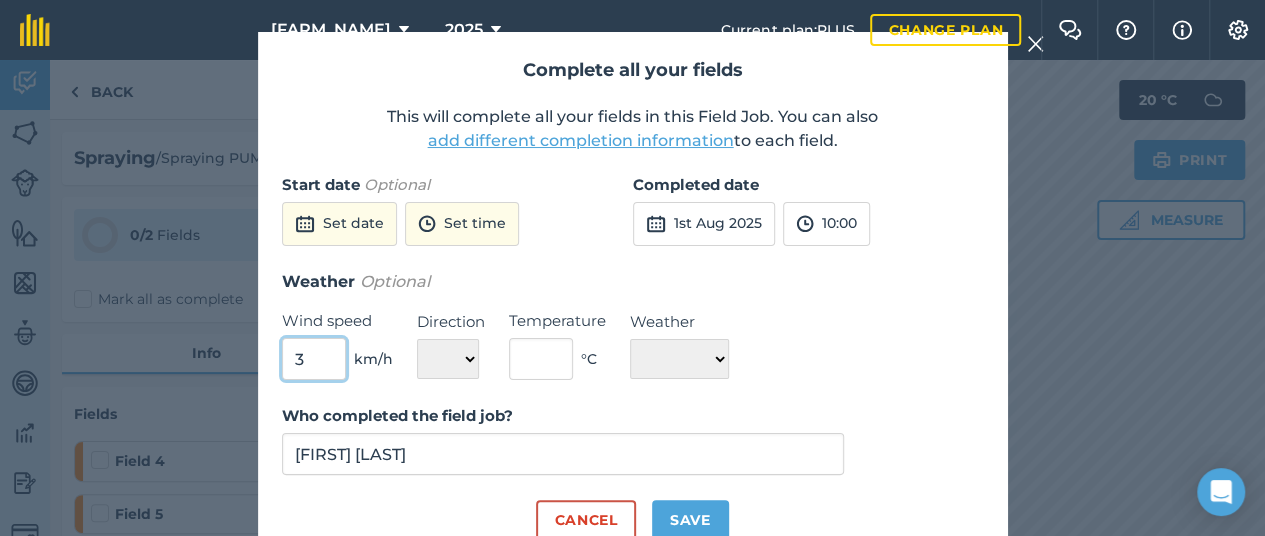 type on "3" 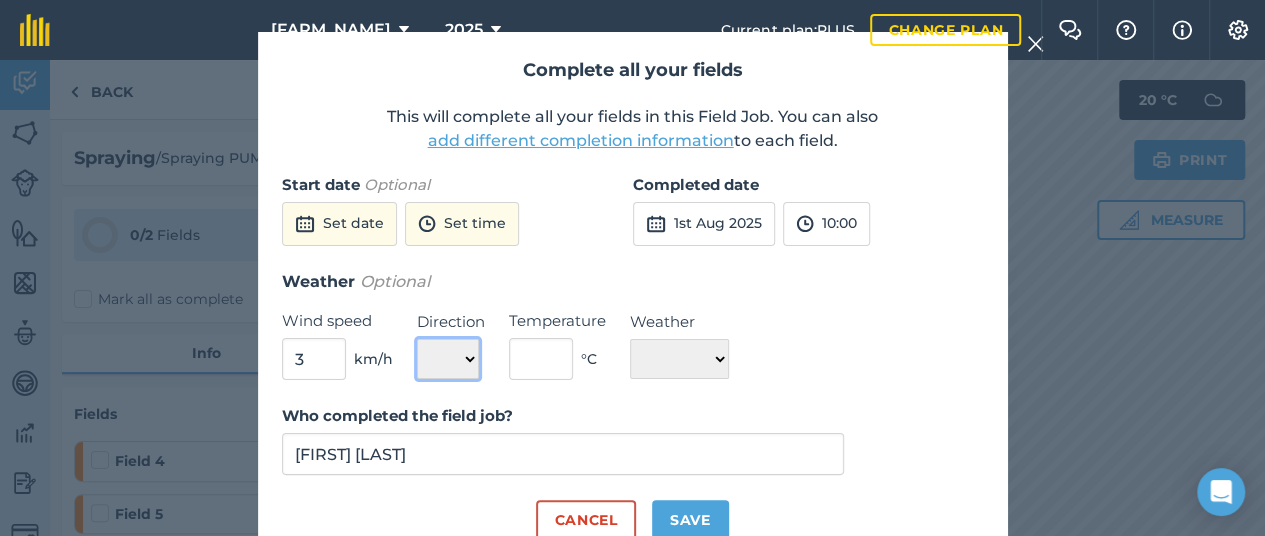 click on "[DIRECTION] [DIRECTION] [DIRECTION] [DIRECTION] [DIRECTION] [DIRECTION] [DIRECTION] [DIRECTION]" at bounding box center (448, 359) 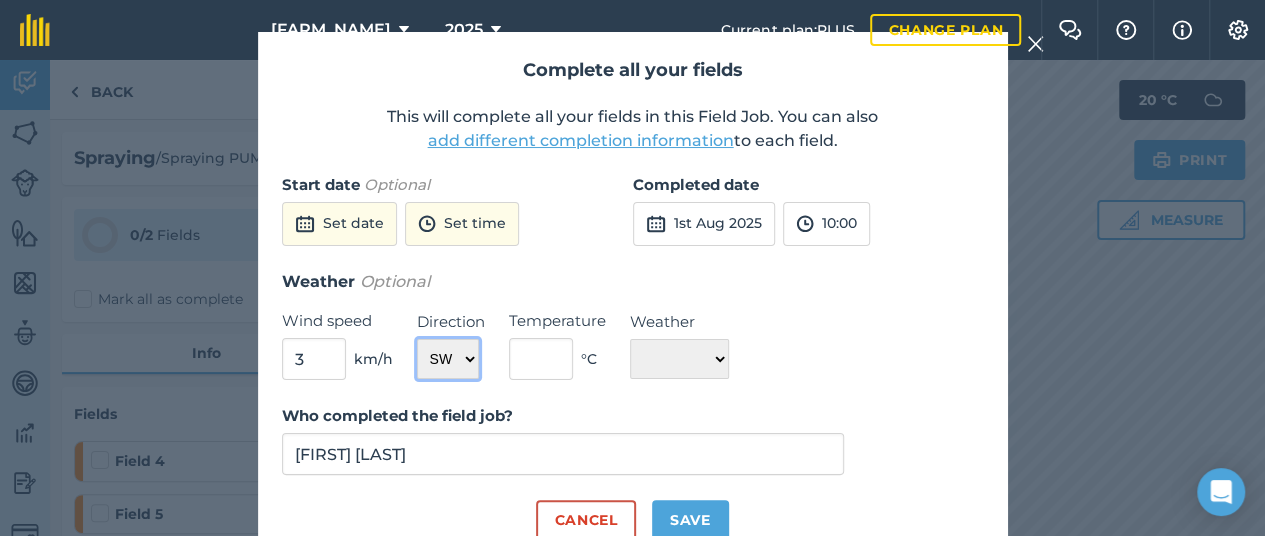 click on "[DIRECTION] [DIRECTION] [DIRECTION] [DIRECTION] [DIRECTION] [DIRECTION] [DIRECTION] [DIRECTION]" at bounding box center (448, 359) 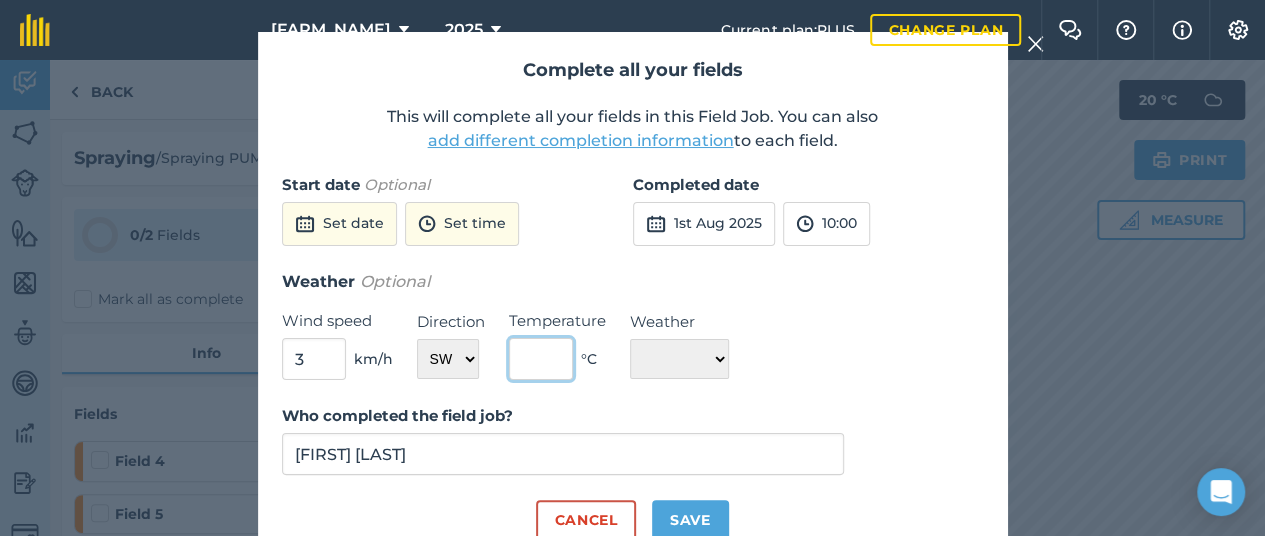 click at bounding box center (541, 359) 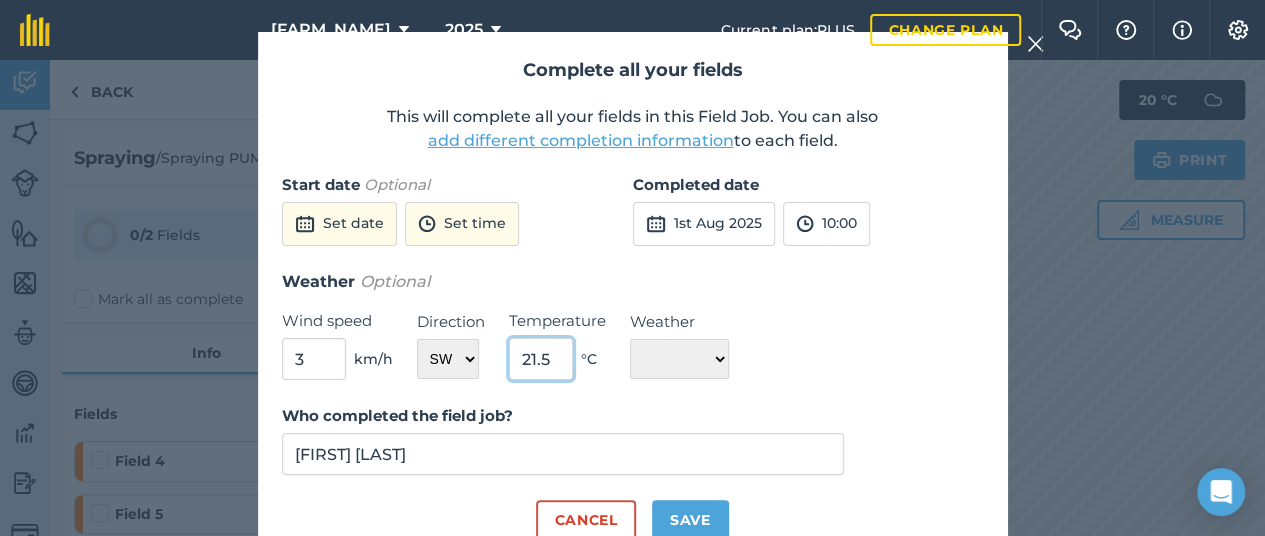 type on "21.5" 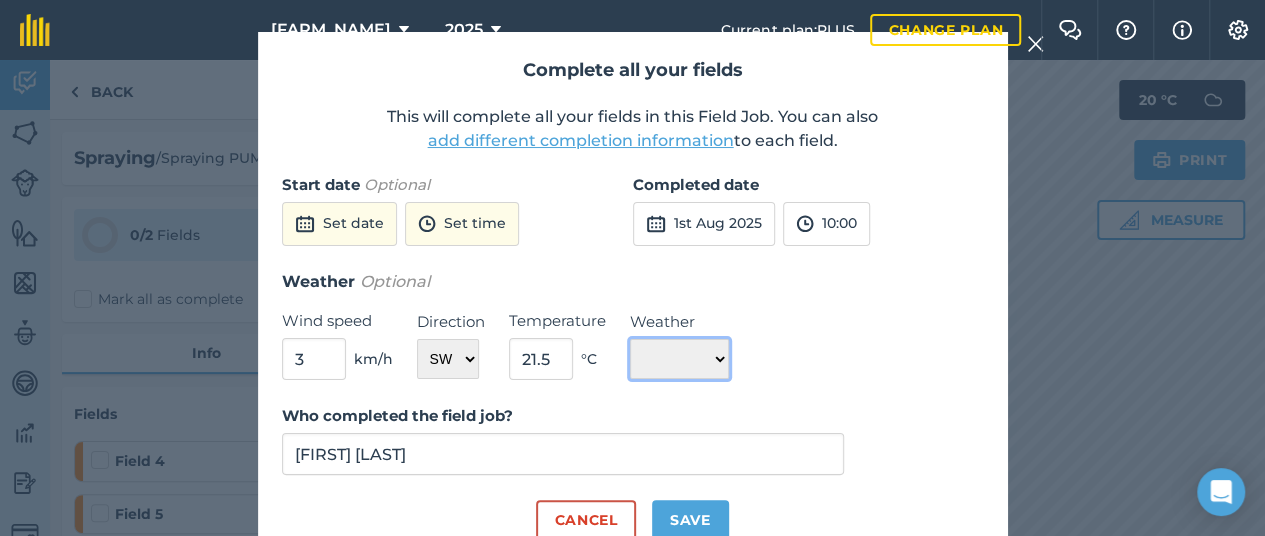 click on "☀️  Sunny 🌧  Rainy ⛅️  Cloudy 🌨  Snow ❄️  Icy" at bounding box center [679, 359] 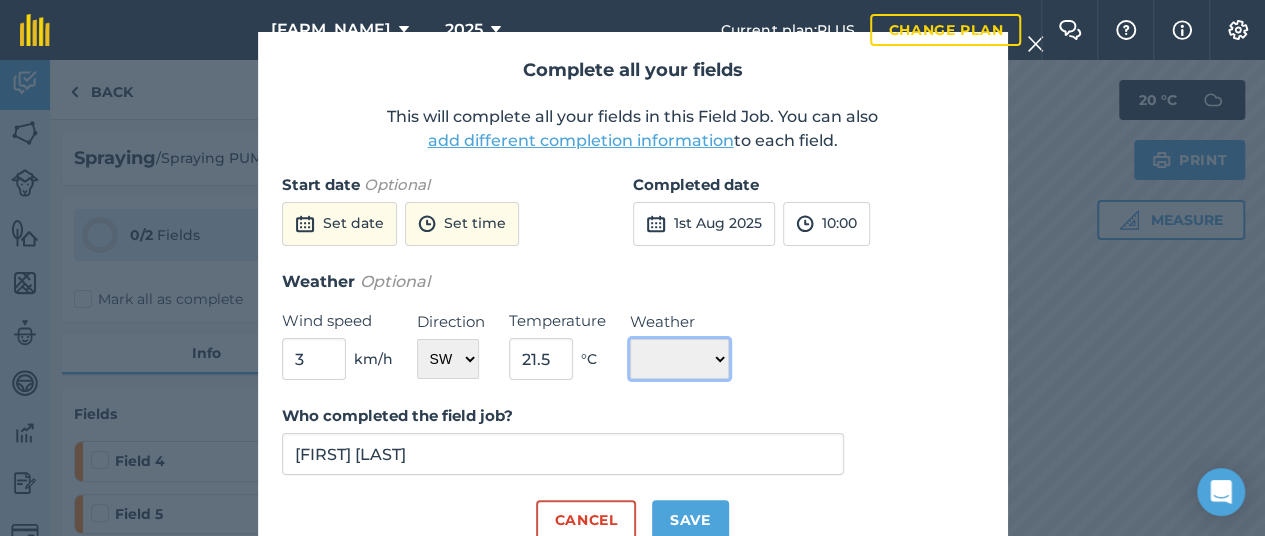 select on "Cloudy" 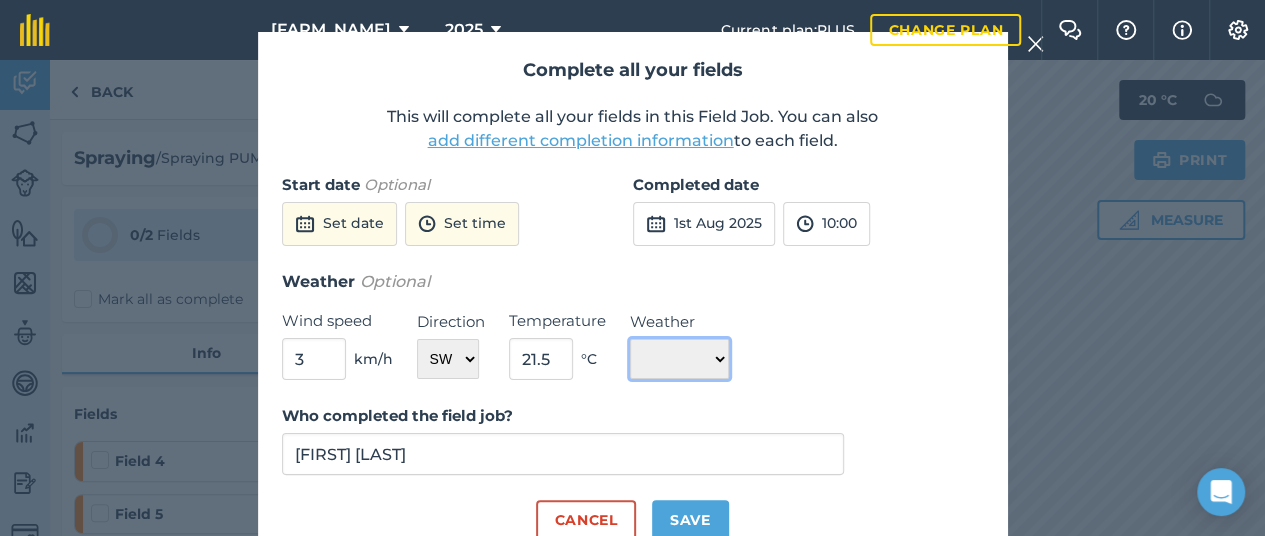 click on "☀️  Sunny 🌧  Rainy ⛅️  Cloudy 🌨  Snow ❄️  Icy" at bounding box center [679, 359] 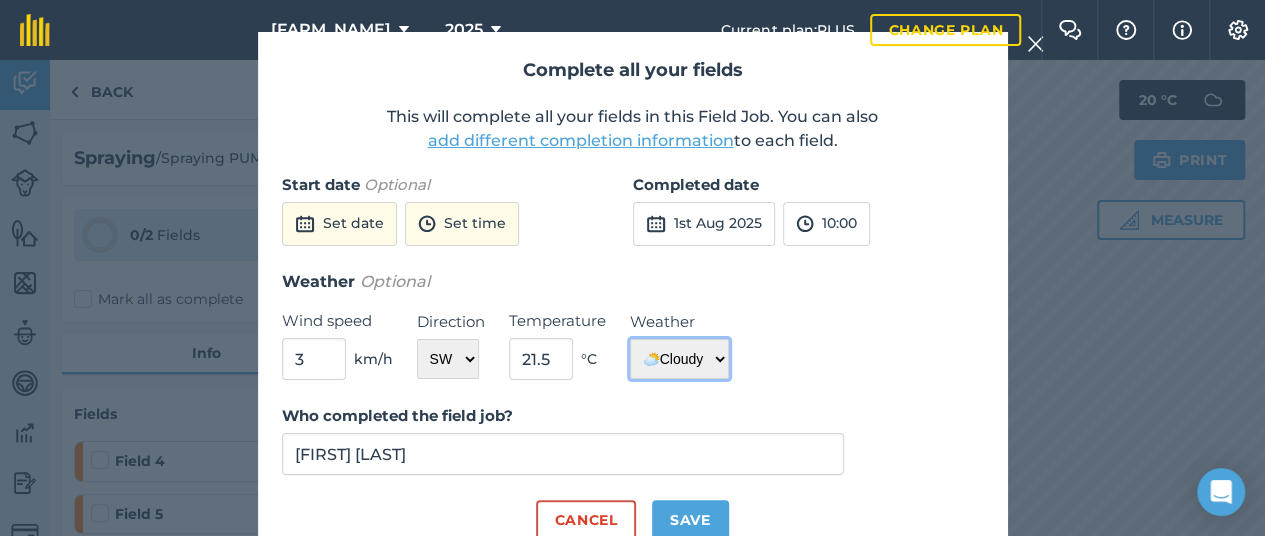 scroll, scrollTop: 36, scrollLeft: 0, axis: vertical 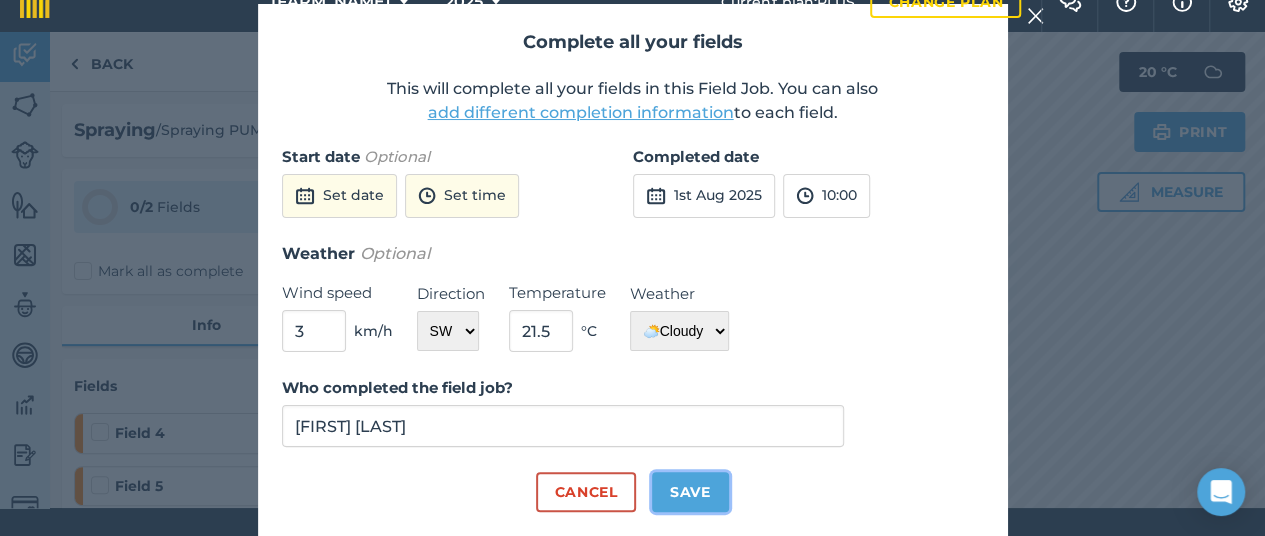 click on "Save" at bounding box center [690, 492] 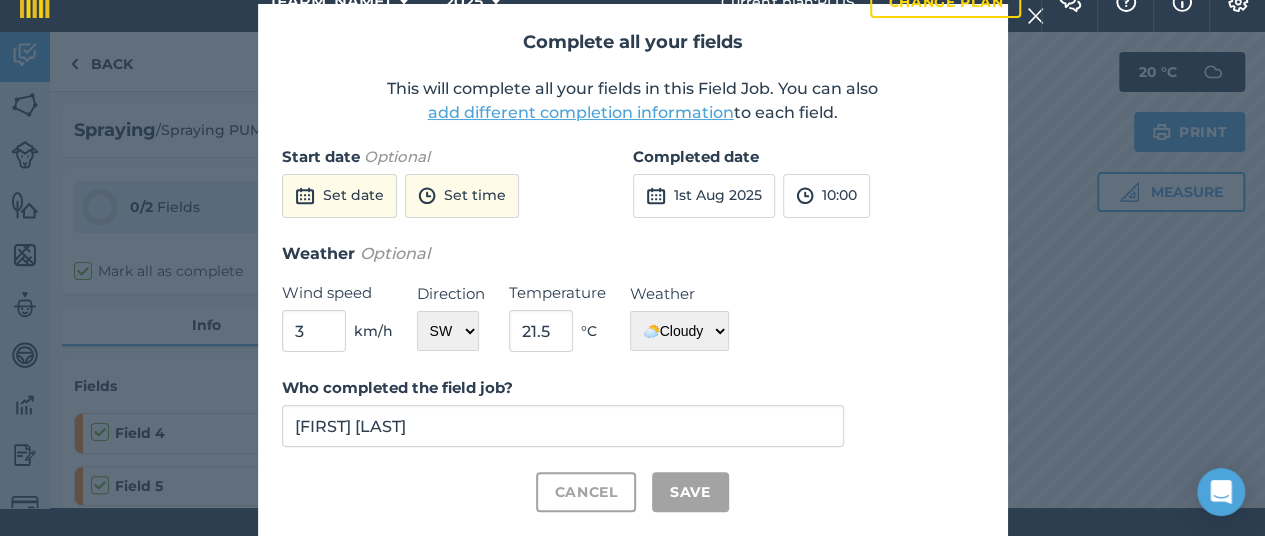 checkbox on "true" 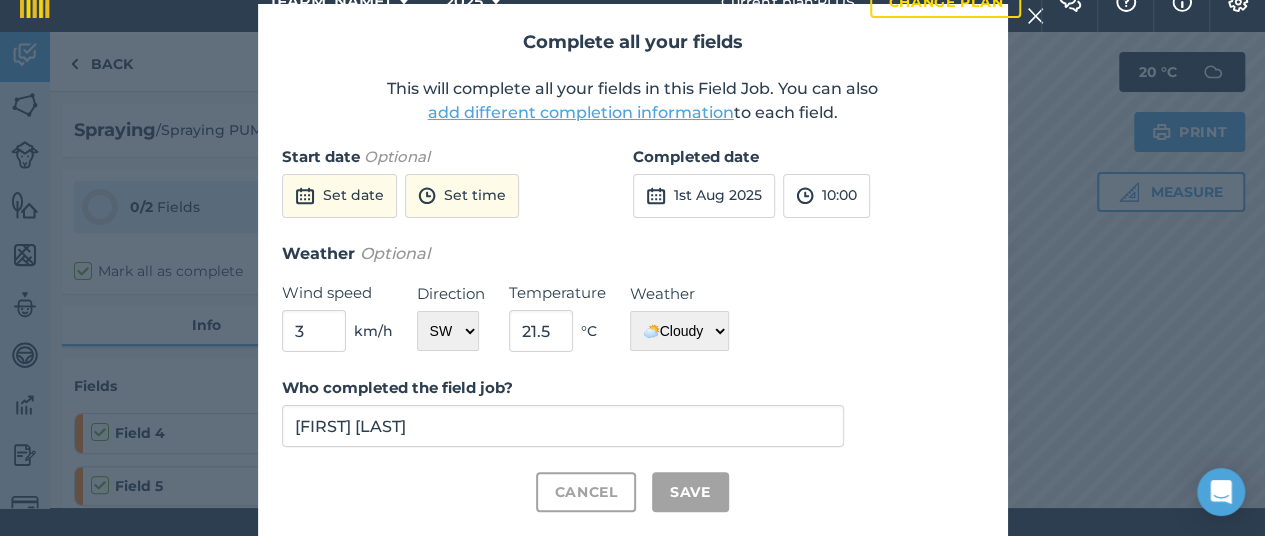 checkbox on "true" 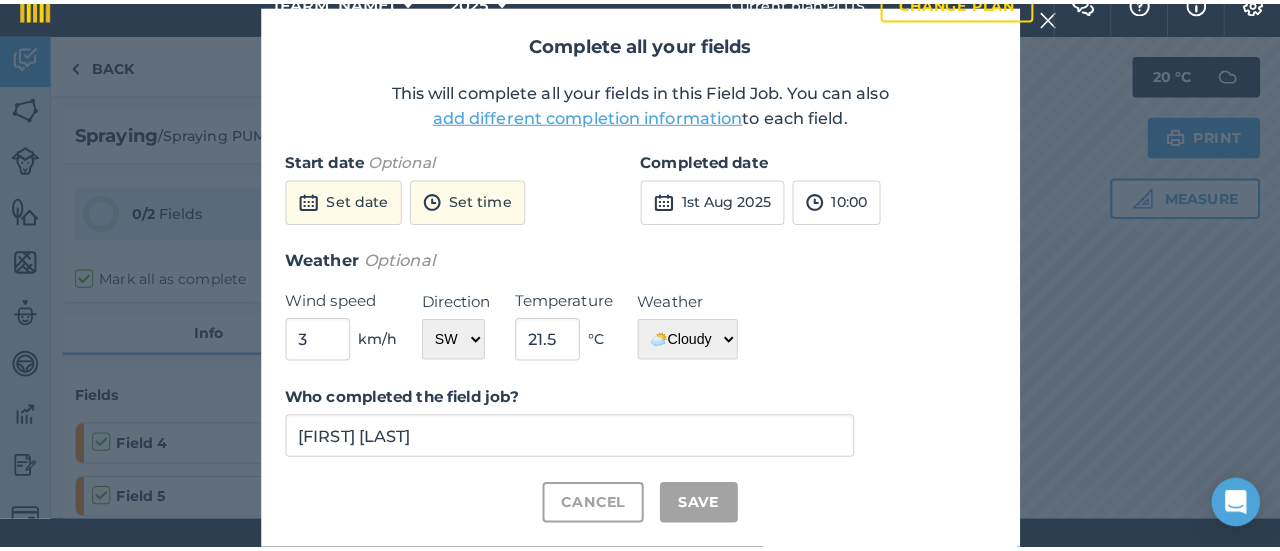 scroll, scrollTop: 0, scrollLeft: 0, axis: both 